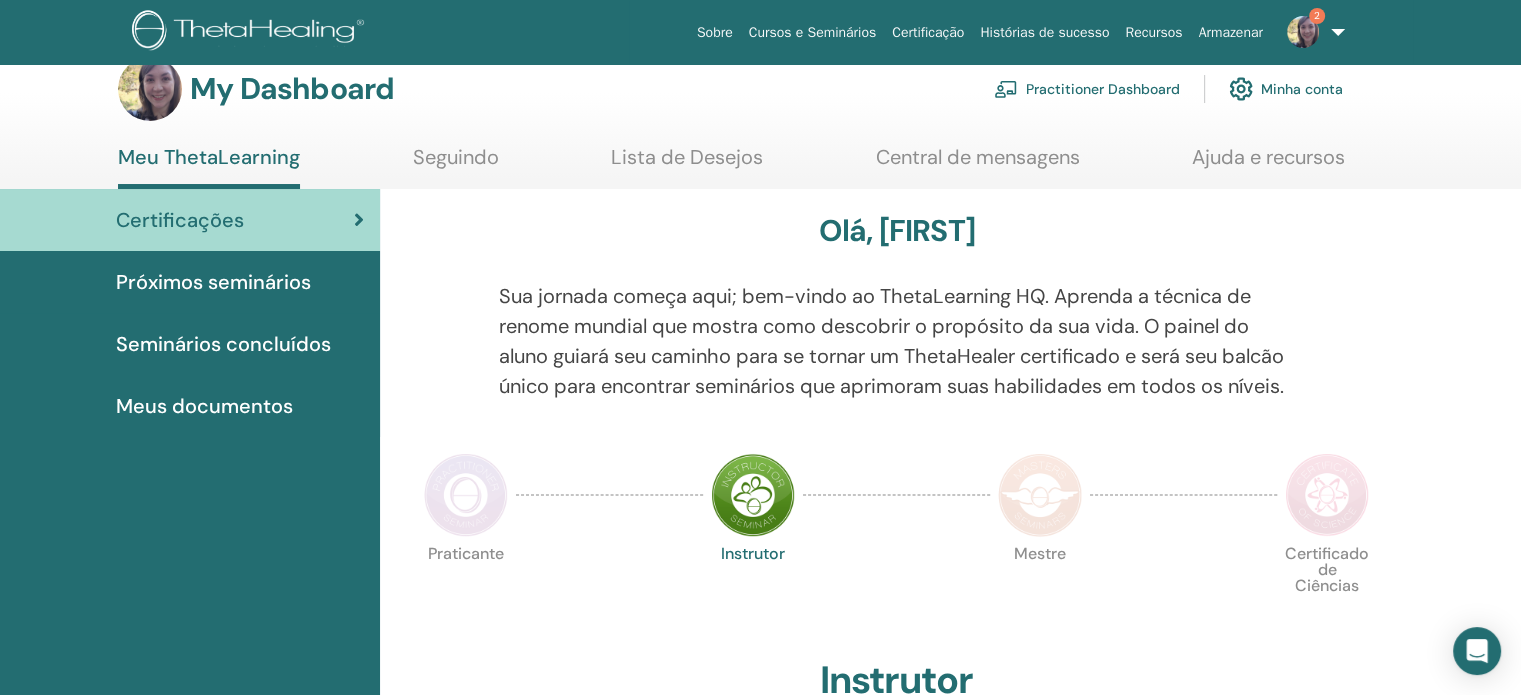 scroll, scrollTop: 0, scrollLeft: 0, axis: both 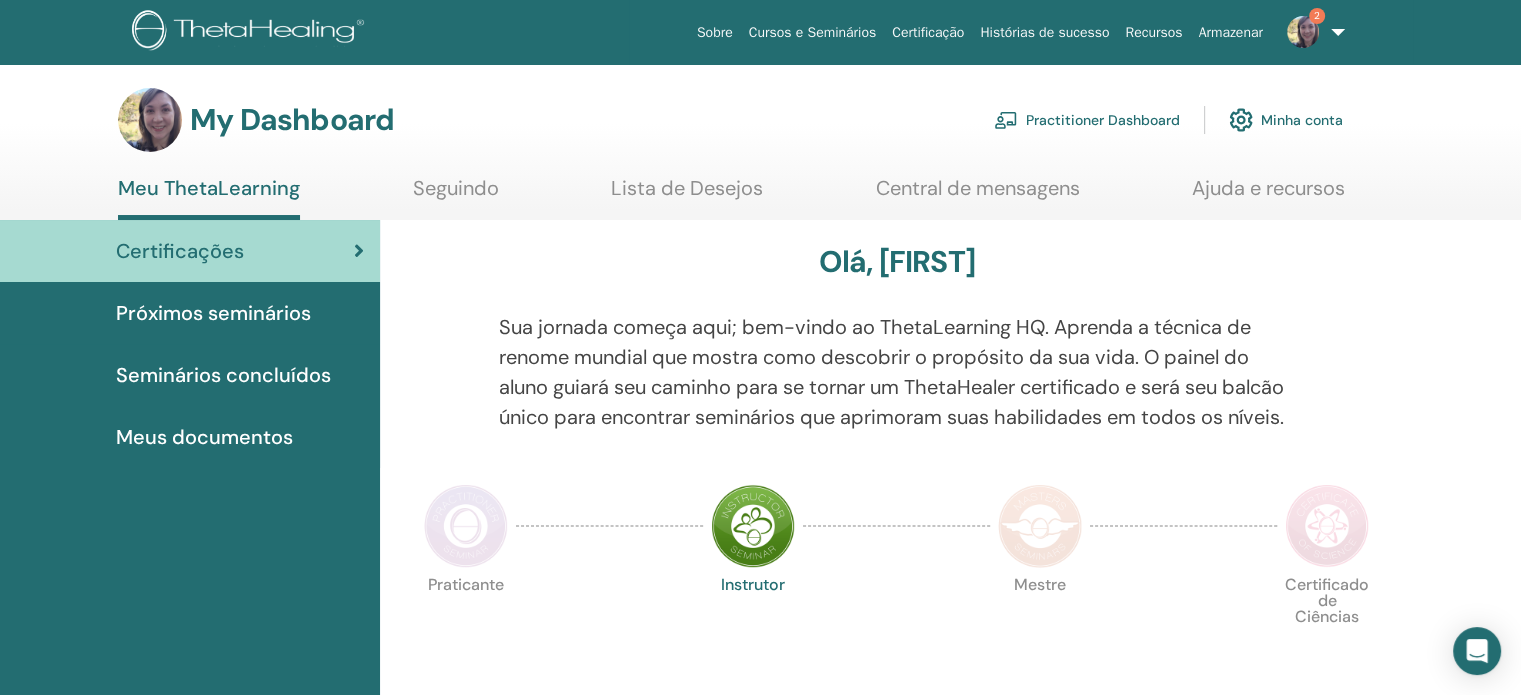 click on "Meus documentos" at bounding box center [204, 437] 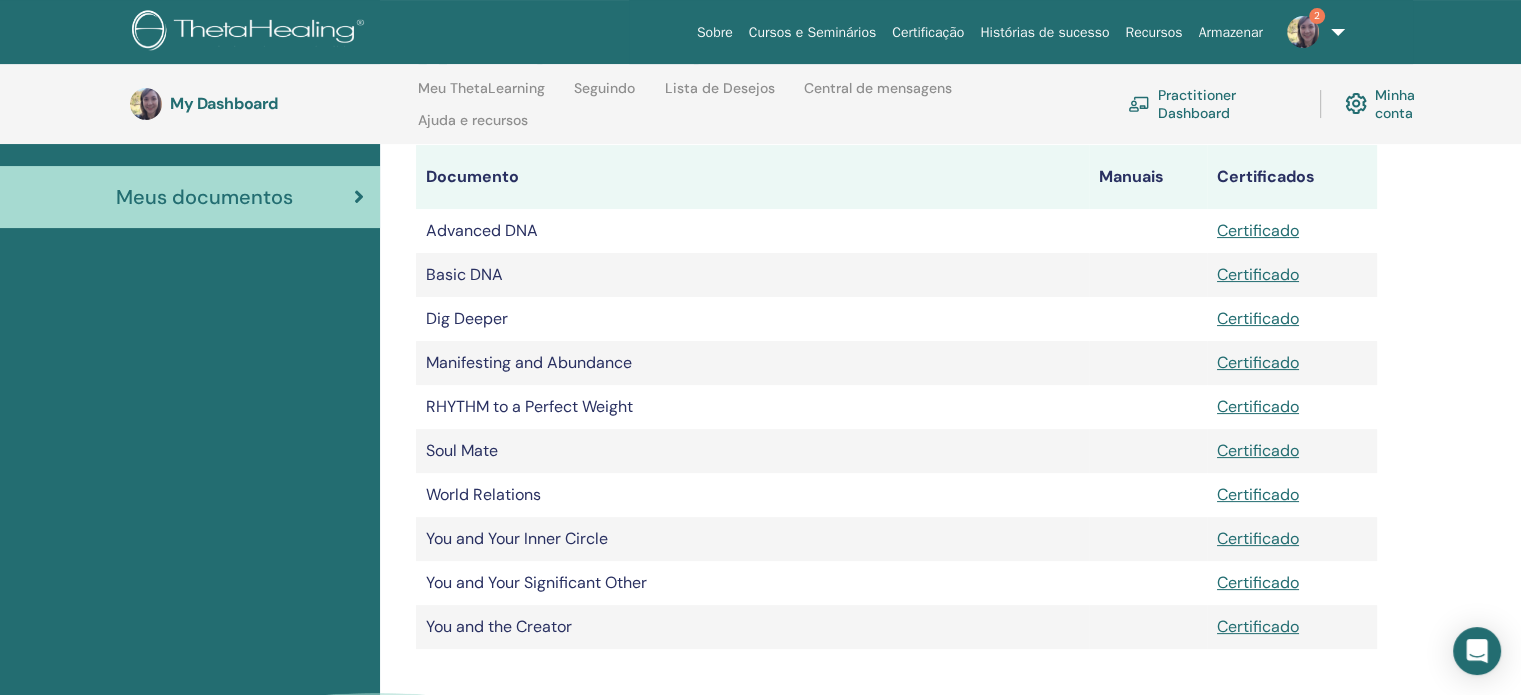 scroll, scrollTop: 280, scrollLeft: 0, axis: vertical 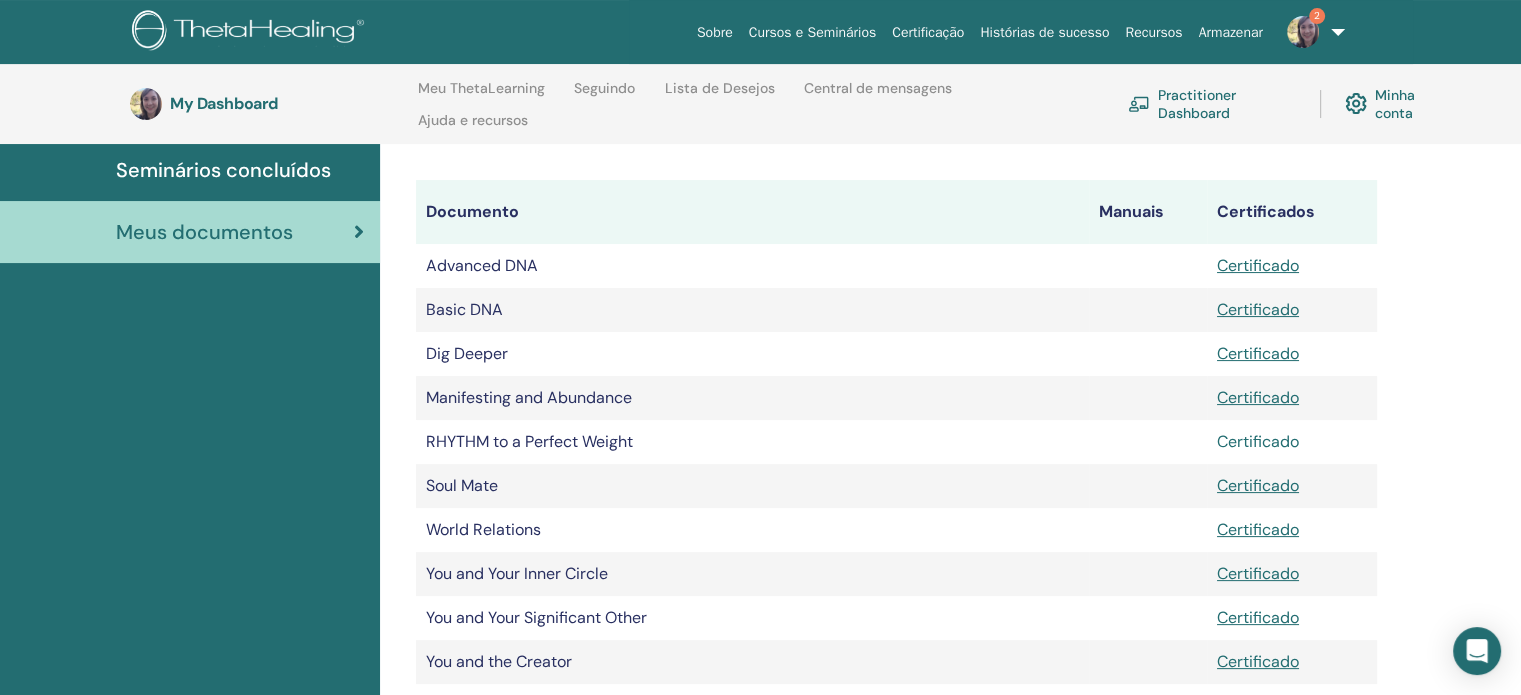 click on "Certificado" at bounding box center (1258, 441) 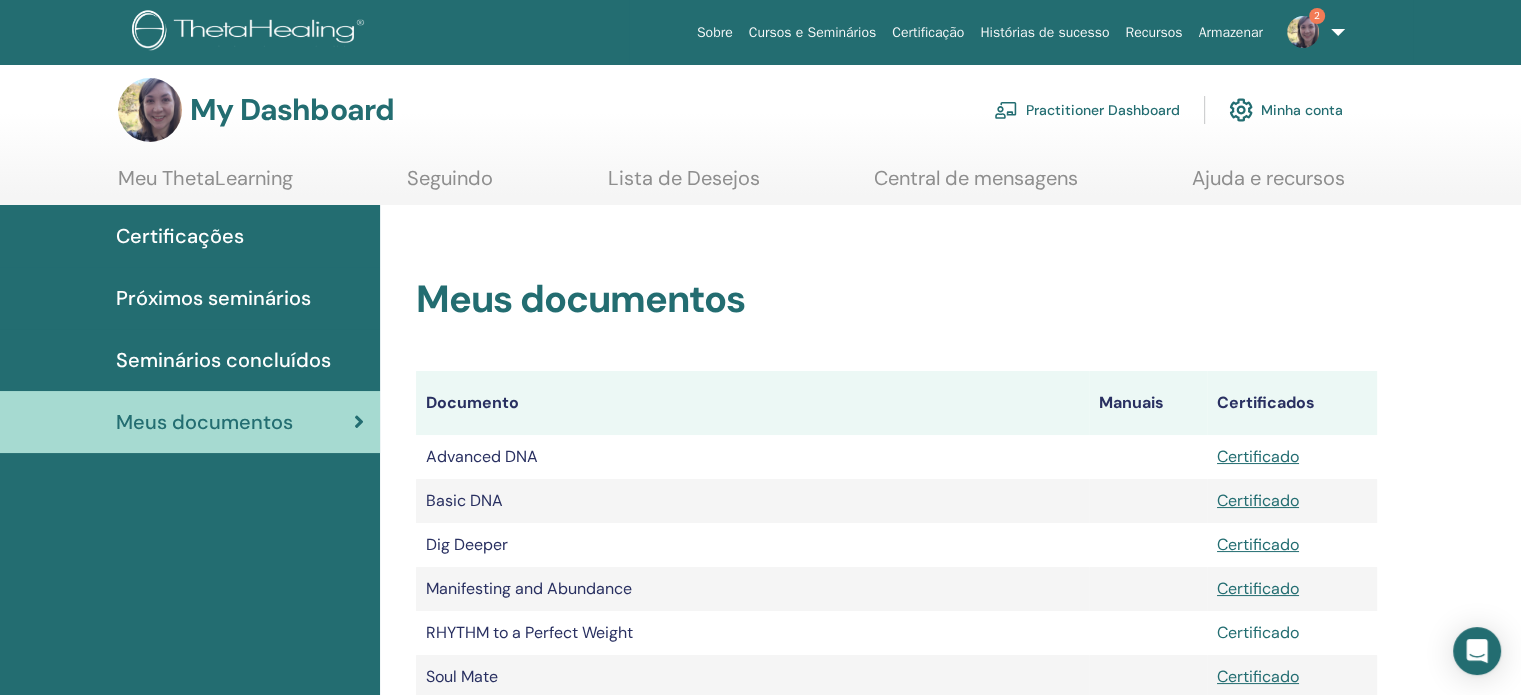 scroll, scrollTop: 0, scrollLeft: 0, axis: both 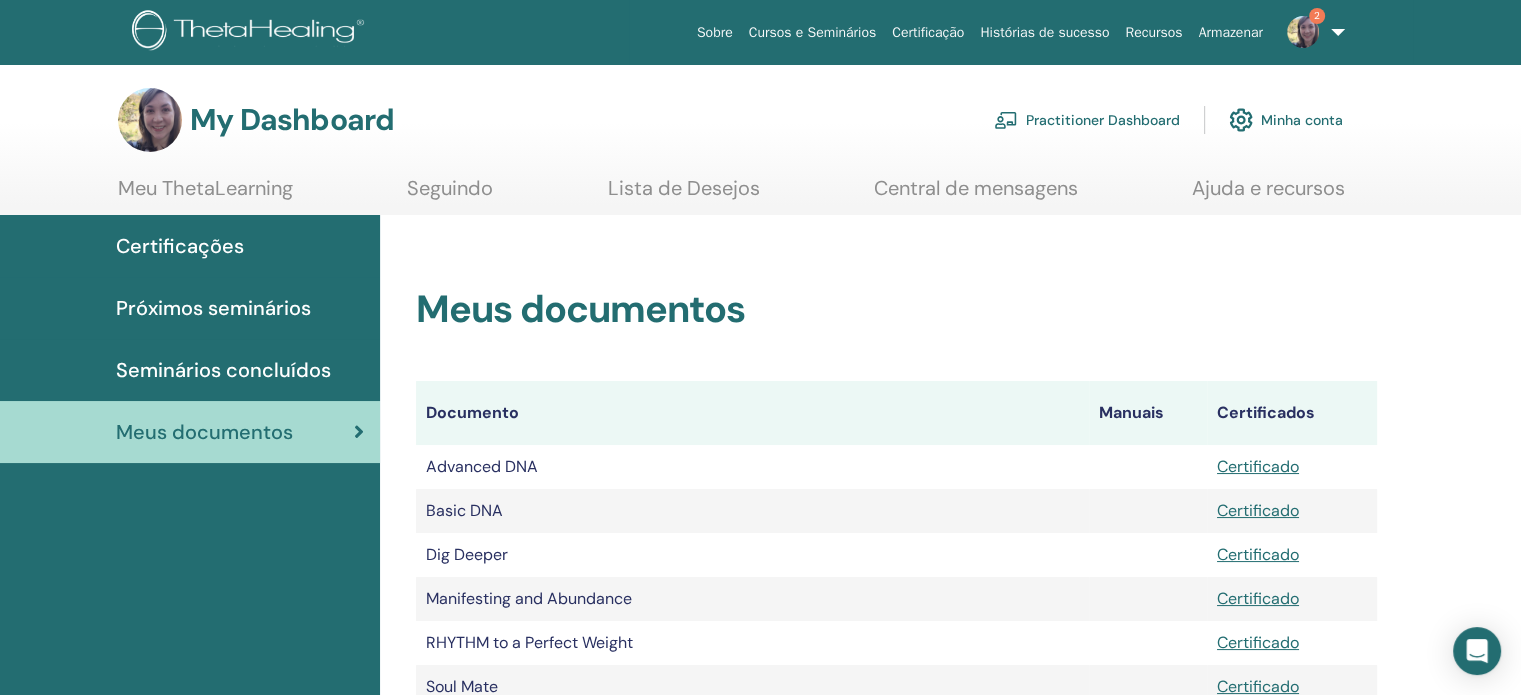 click on "Practitioner Dashboard" at bounding box center [1087, 120] 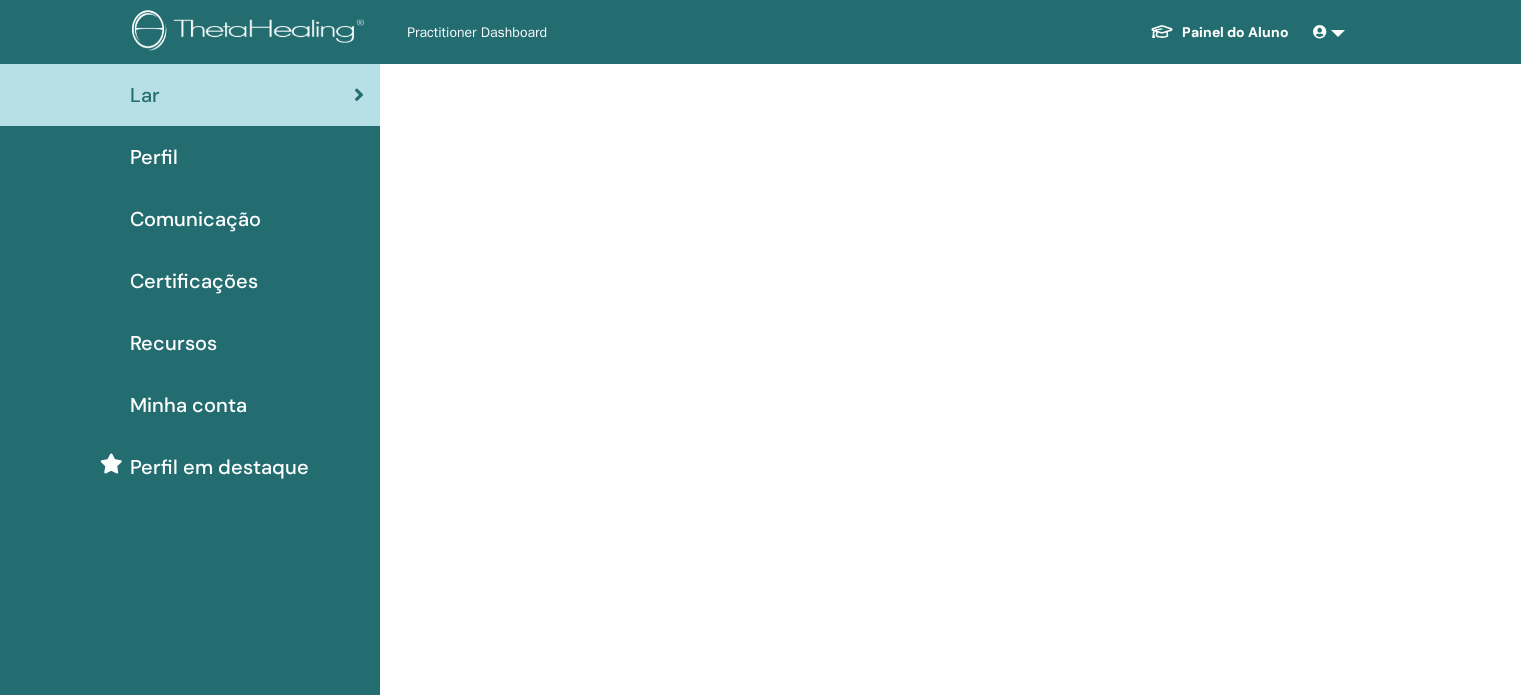 scroll, scrollTop: 0, scrollLeft: 0, axis: both 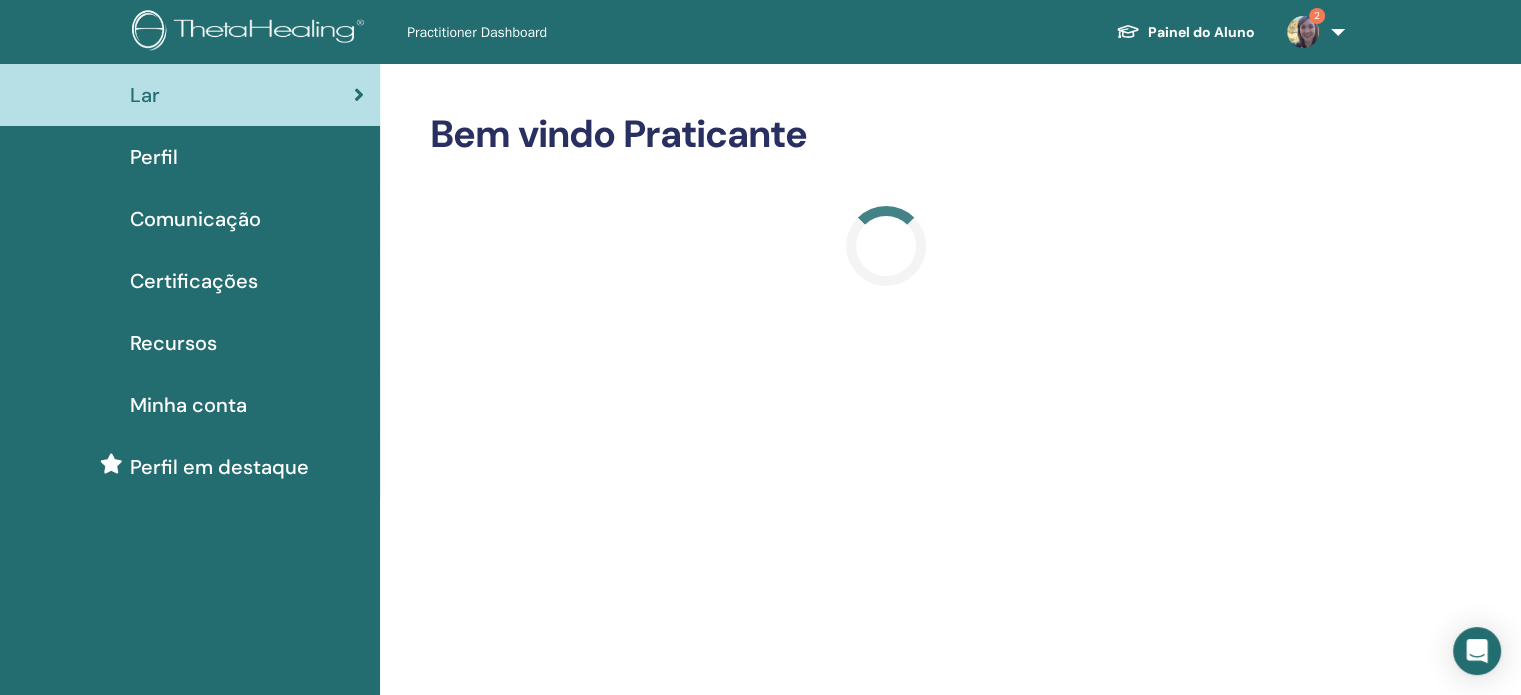 click on "Perfil" at bounding box center [154, 157] 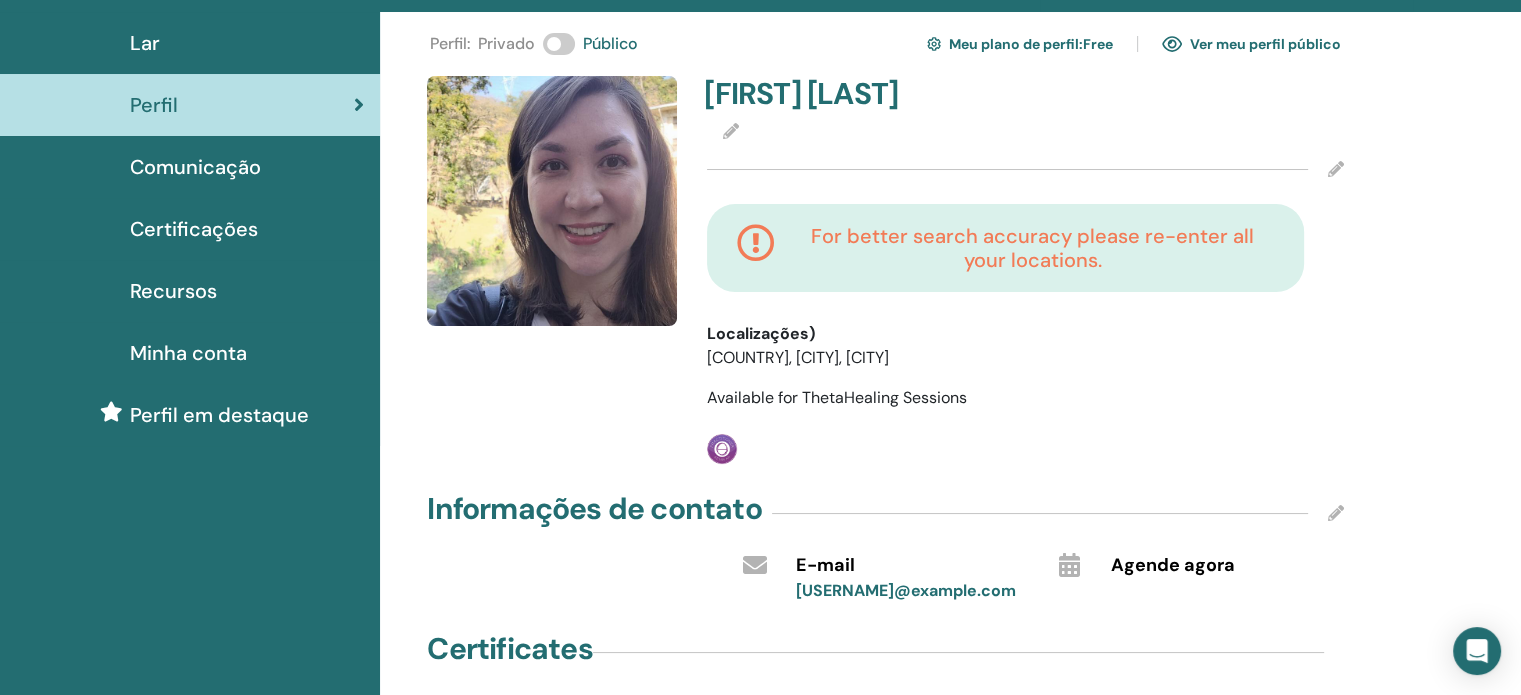 scroll, scrollTop: 0, scrollLeft: 0, axis: both 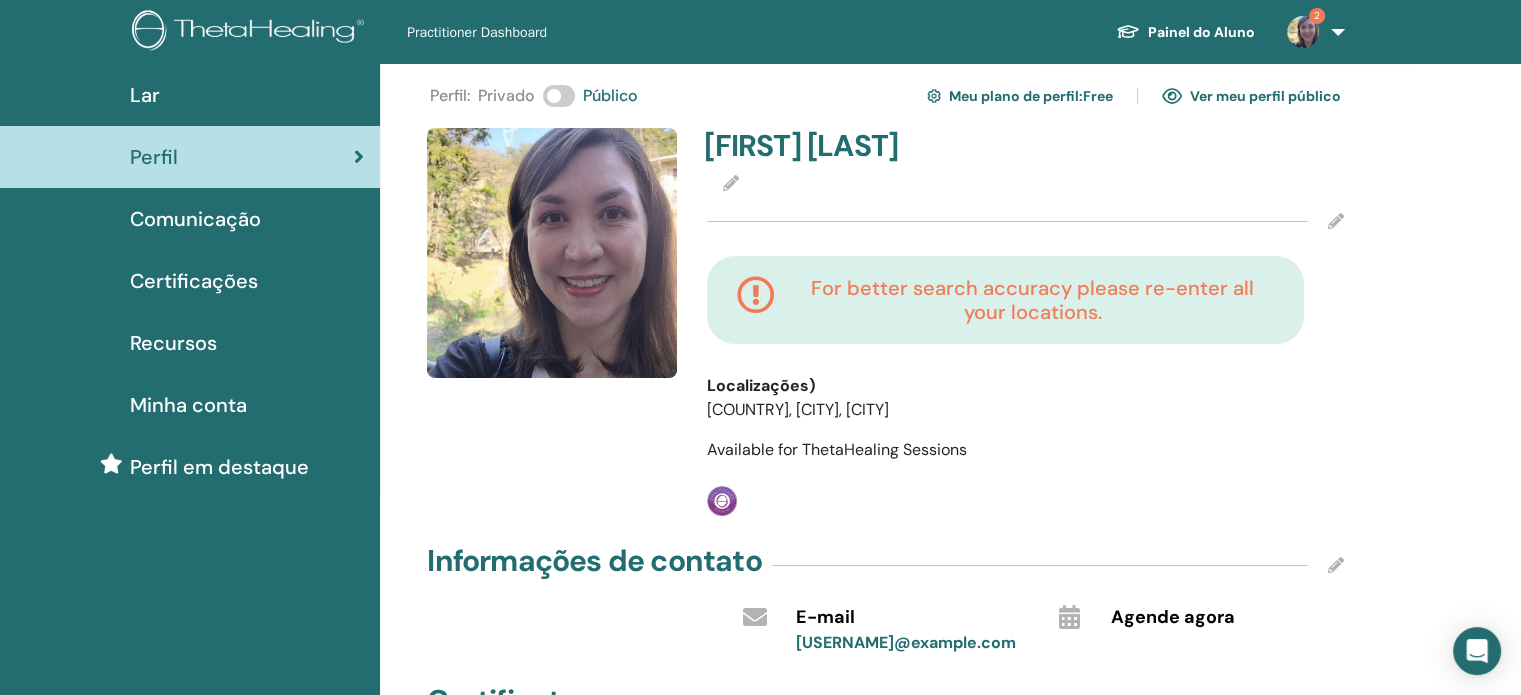 click on "Ver meu perfil público" at bounding box center (1251, 96) 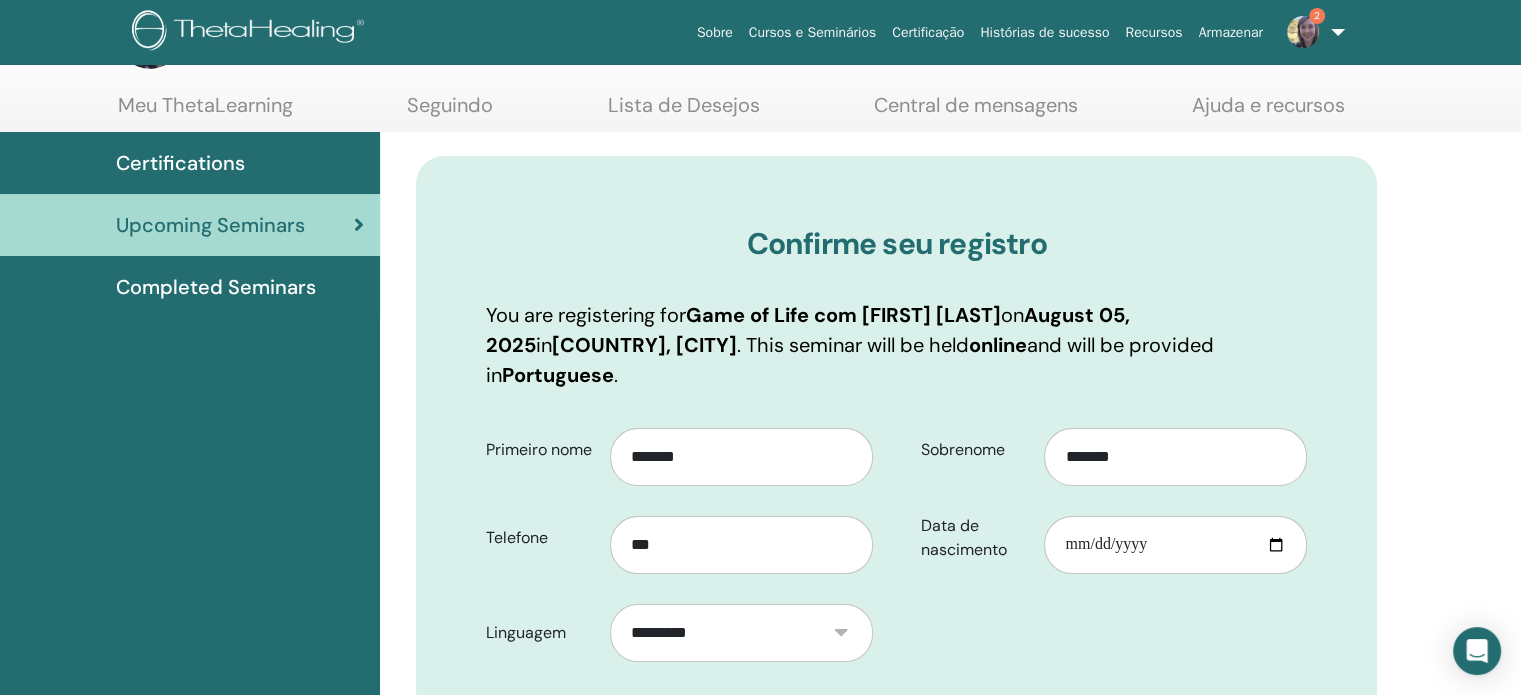 scroll, scrollTop: 280, scrollLeft: 0, axis: vertical 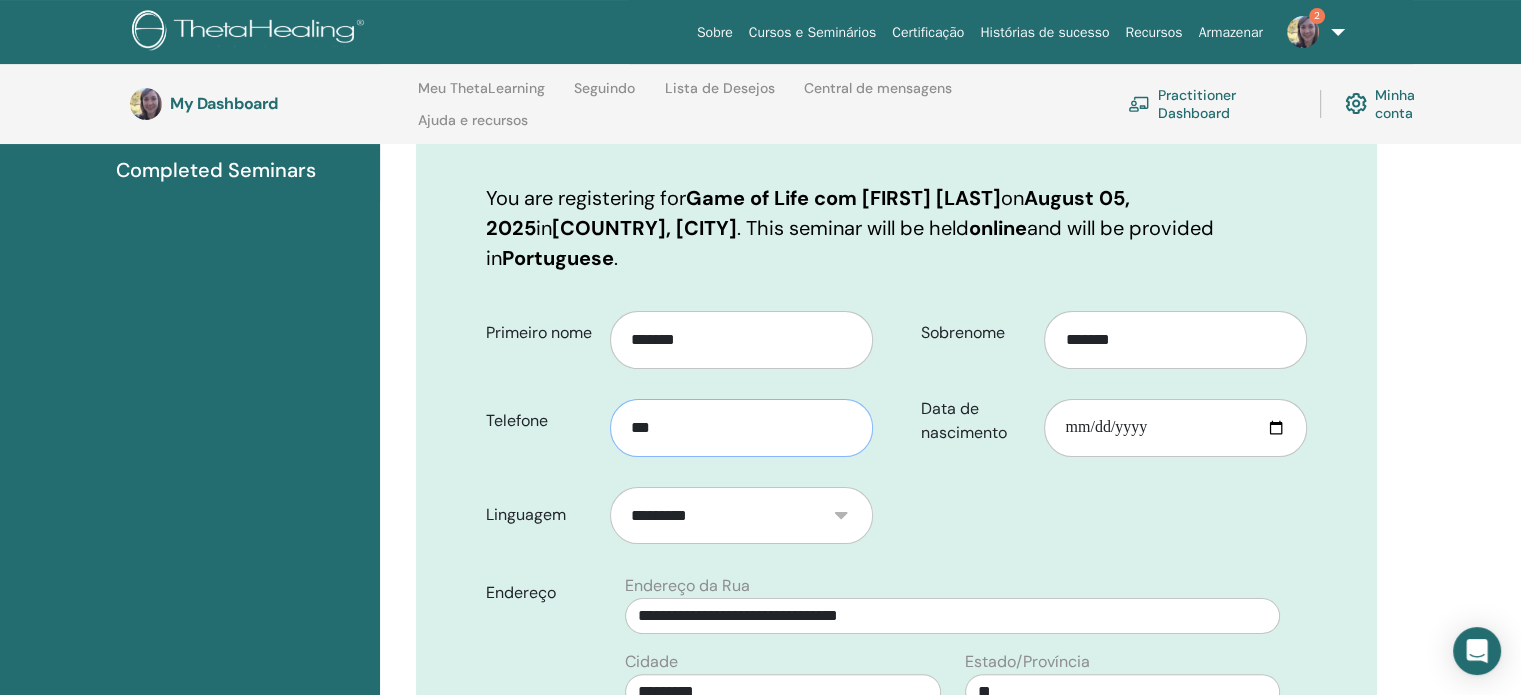 click on "***" at bounding box center (741, 428) 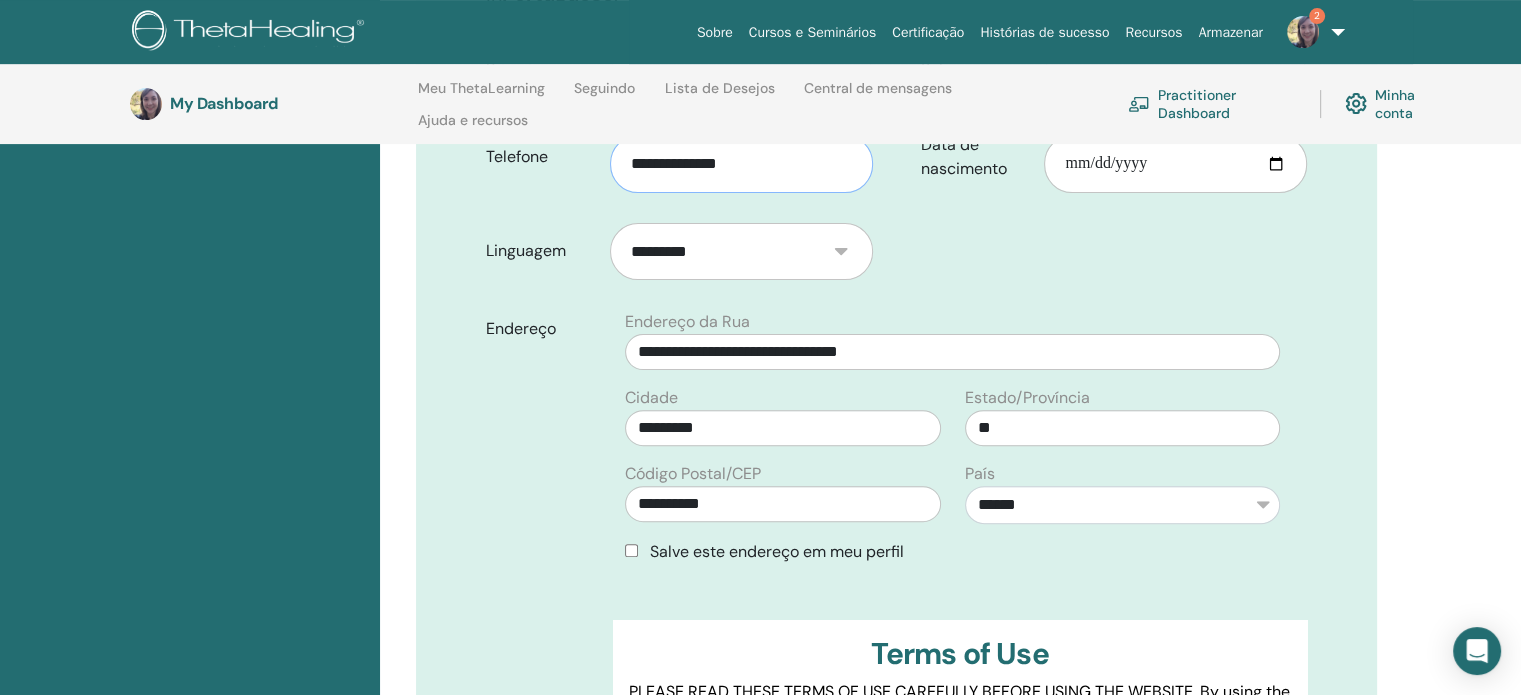 scroll, scrollTop: 580, scrollLeft: 0, axis: vertical 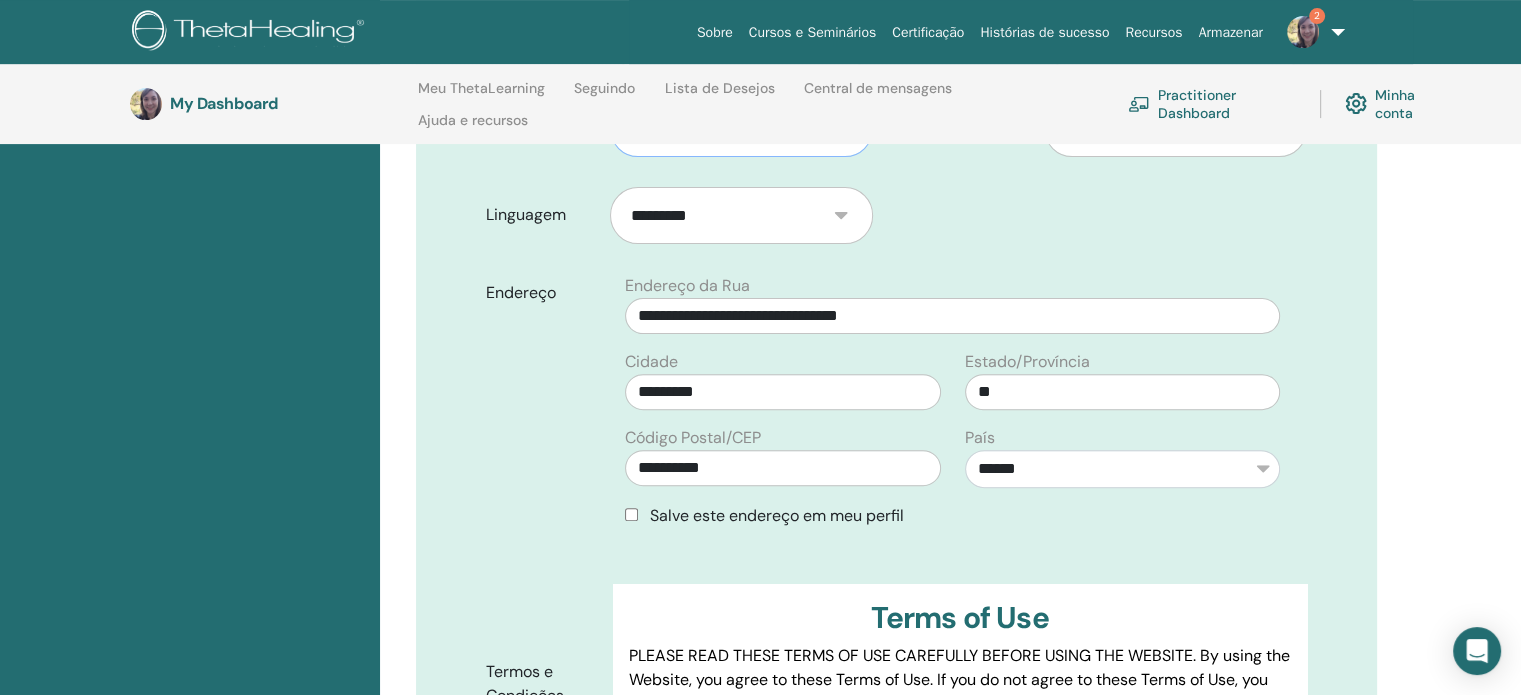 type on "**********" 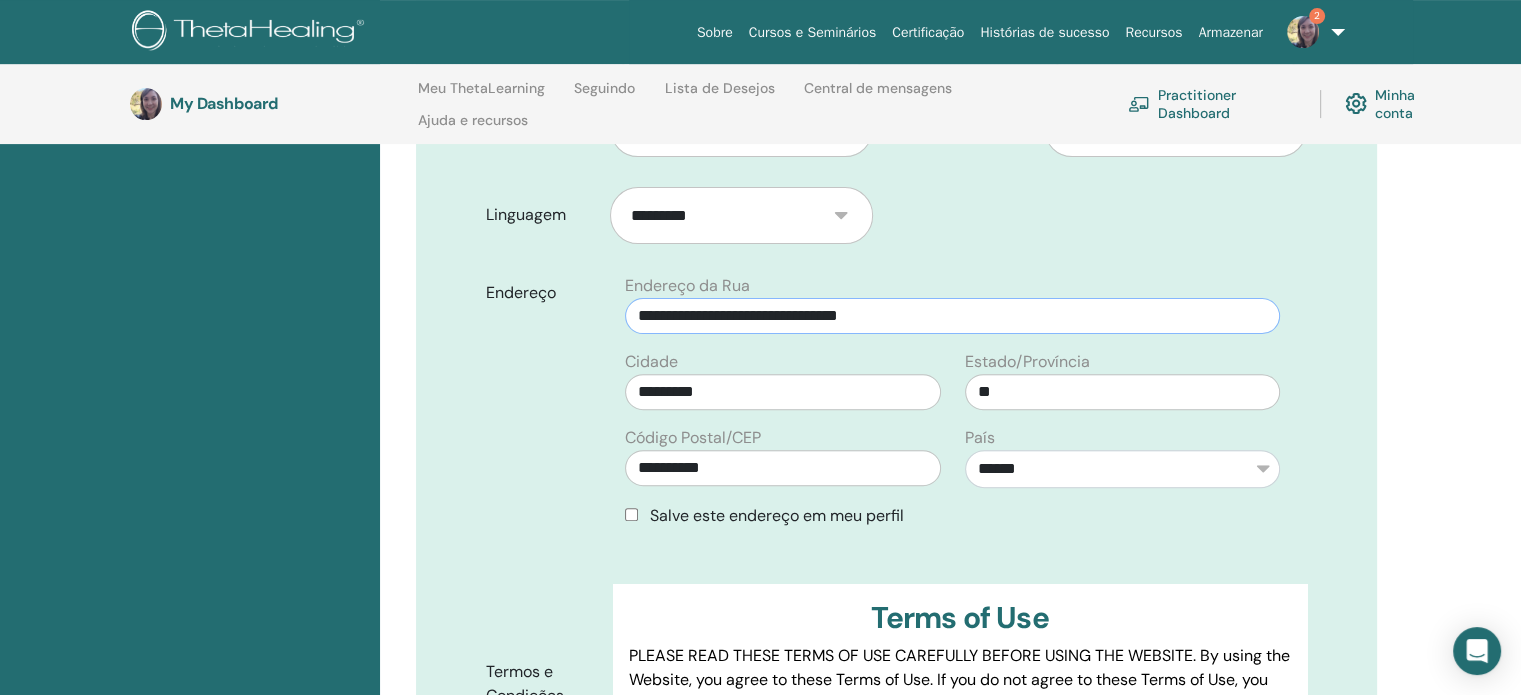 drag, startPoint x: 789, startPoint y: 311, endPoint x: 901, endPoint y: 315, distance: 112.0714 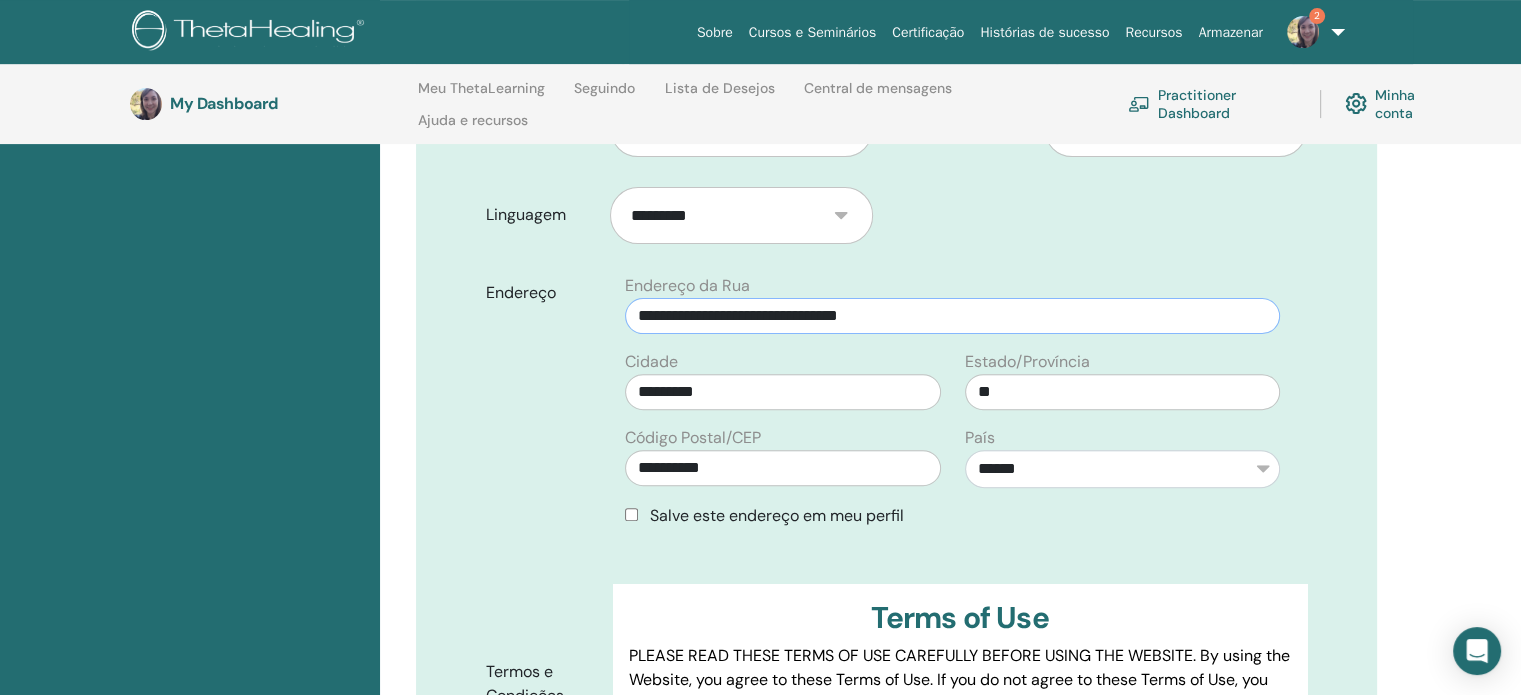 click on "**********" at bounding box center [952, 316] 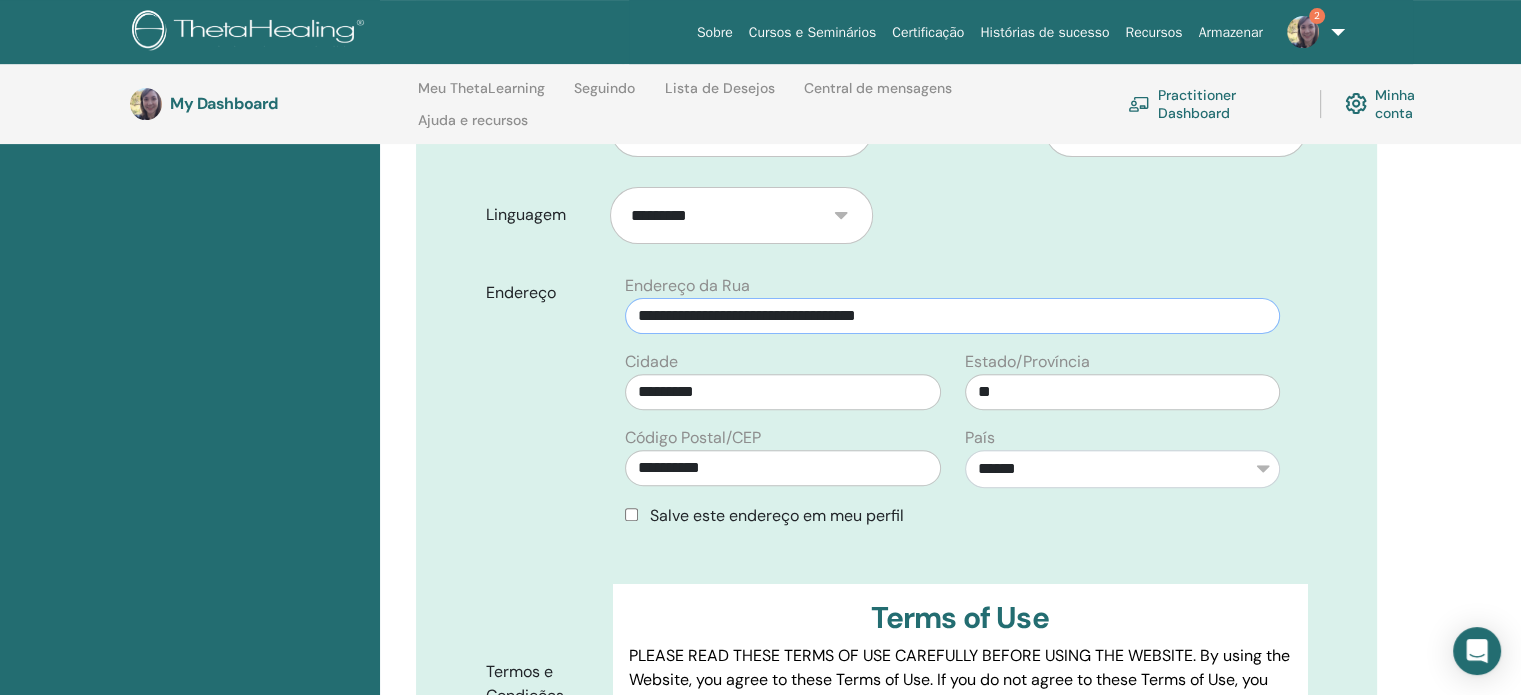 drag, startPoint x: 789, startPoint y: 314, endPoint x: 1113, endPoint y: 319, distance: 324.03857 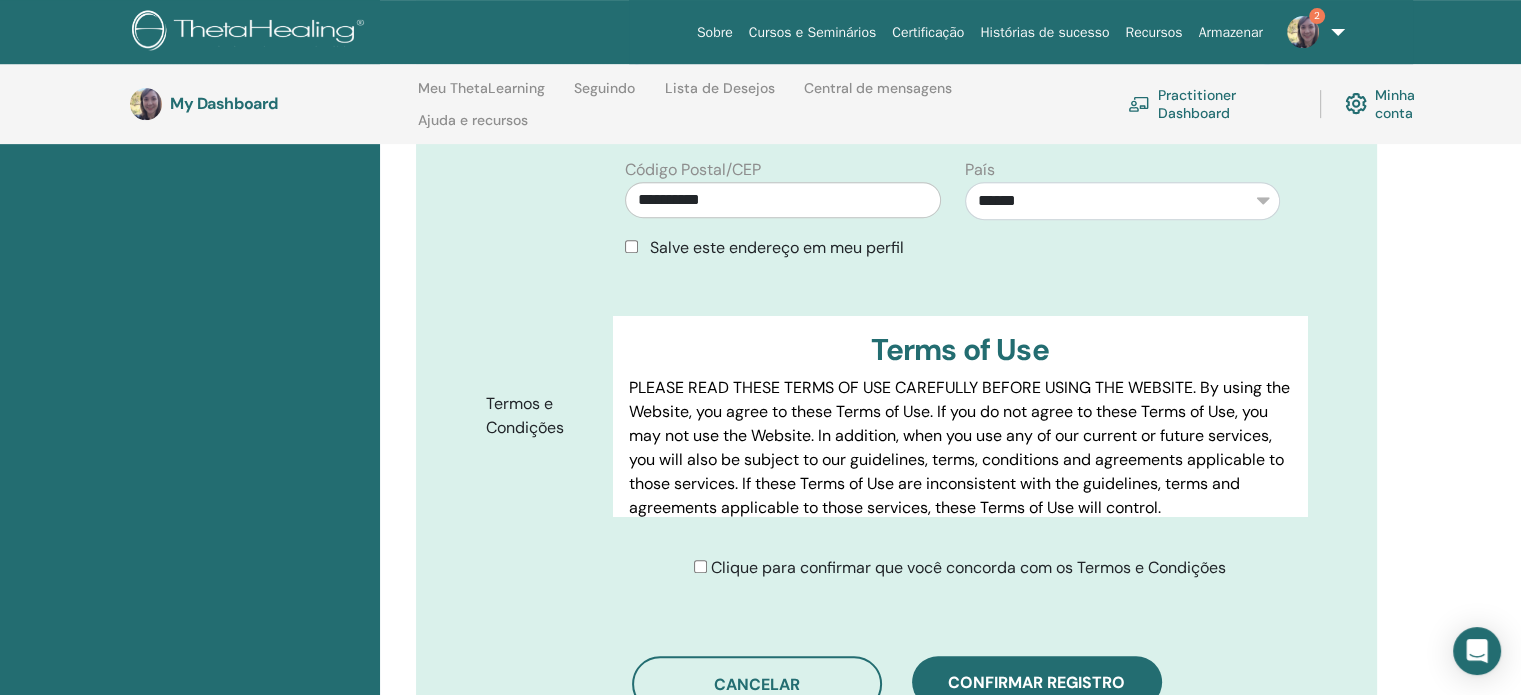 scroll, scrollTop: 880, scrollLeft: 0, axis: vertical 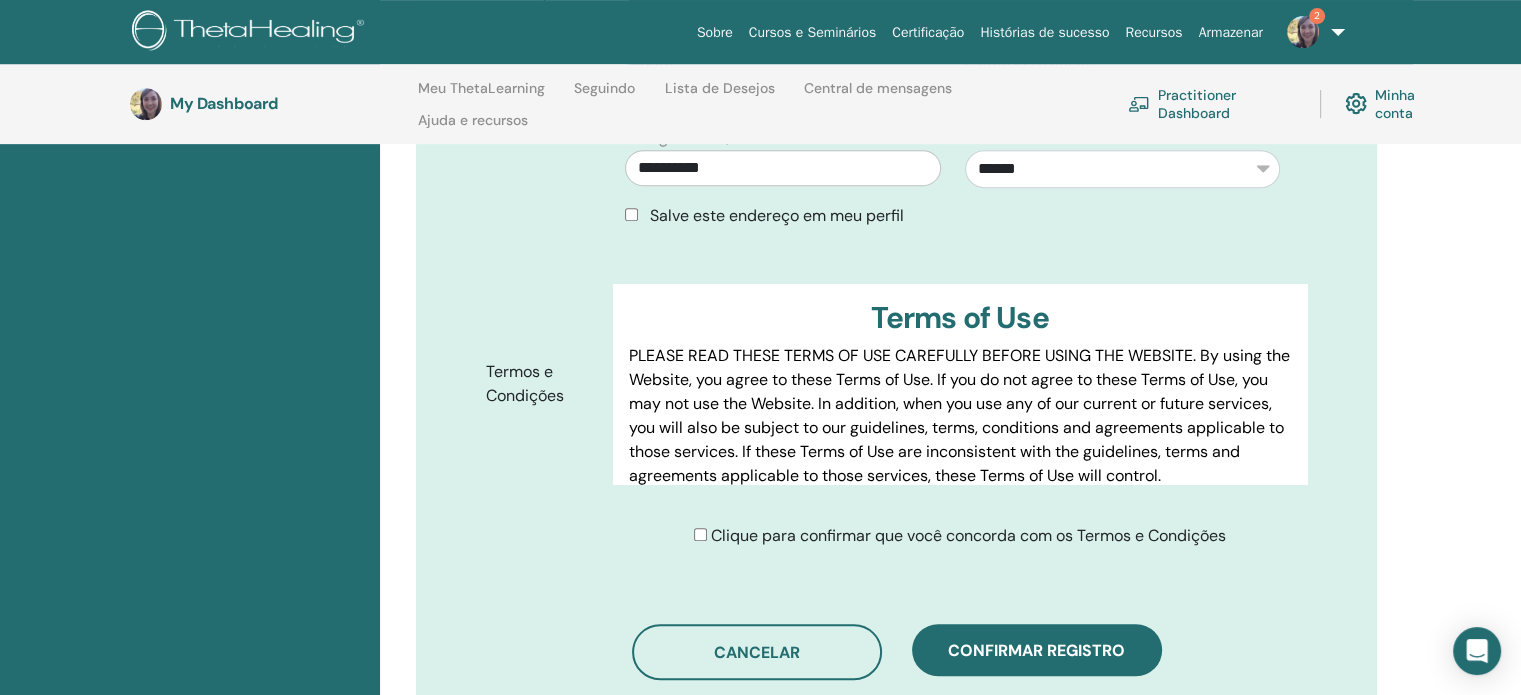 type on "**********" 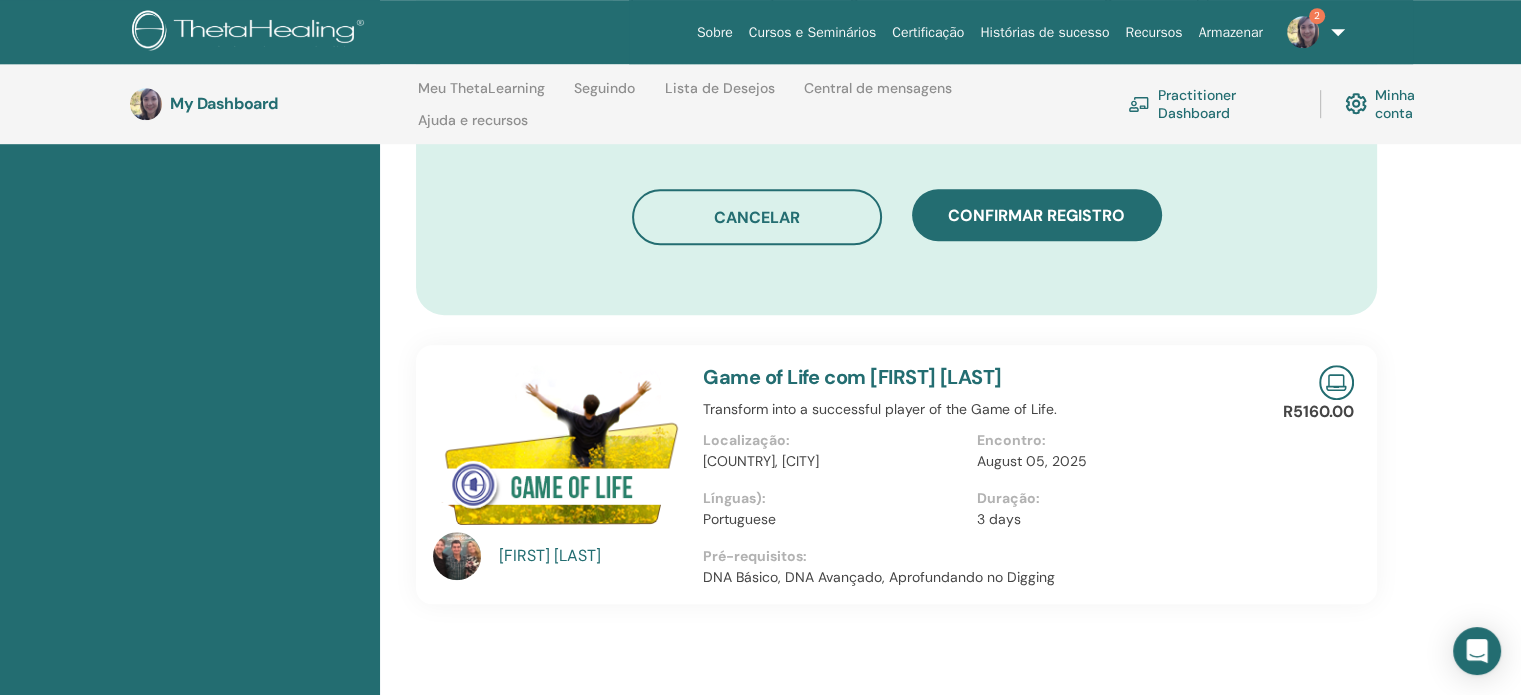scroll, scrollTop: 1280, scrollLeft: 0, axis: vertical 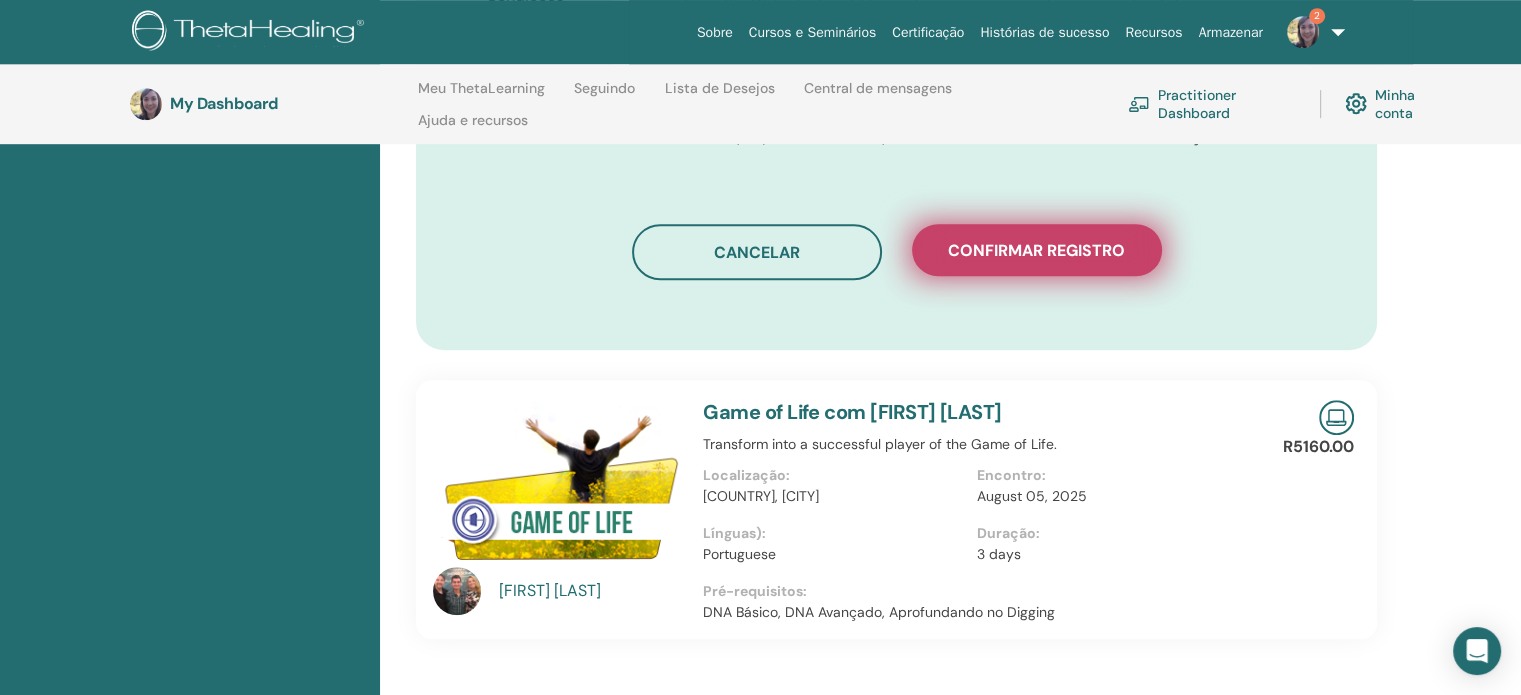 click on "Confirmar registro" at bounding box center [1036, 250] 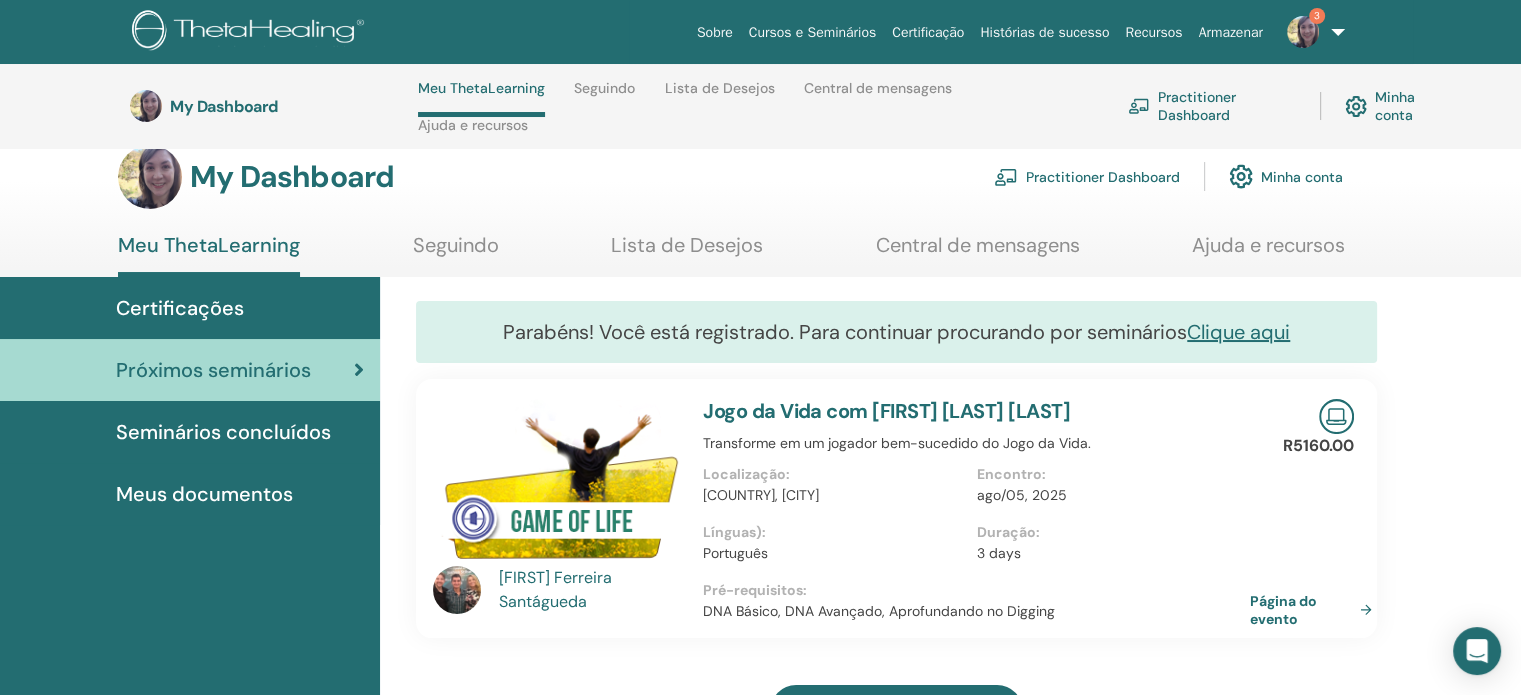 scroll, scrollTop: 0, scrollLeft: 0, axis: both 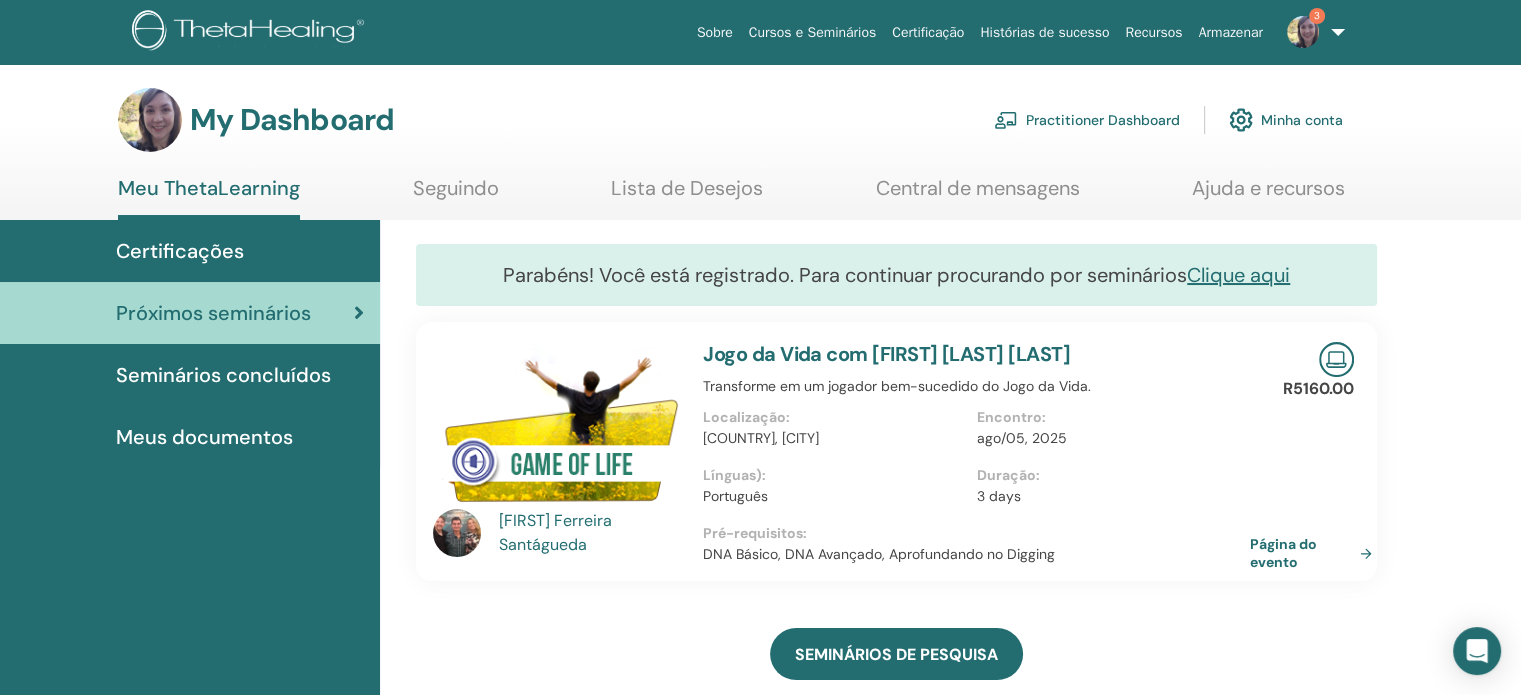 click at bounding box center (1303, 32) 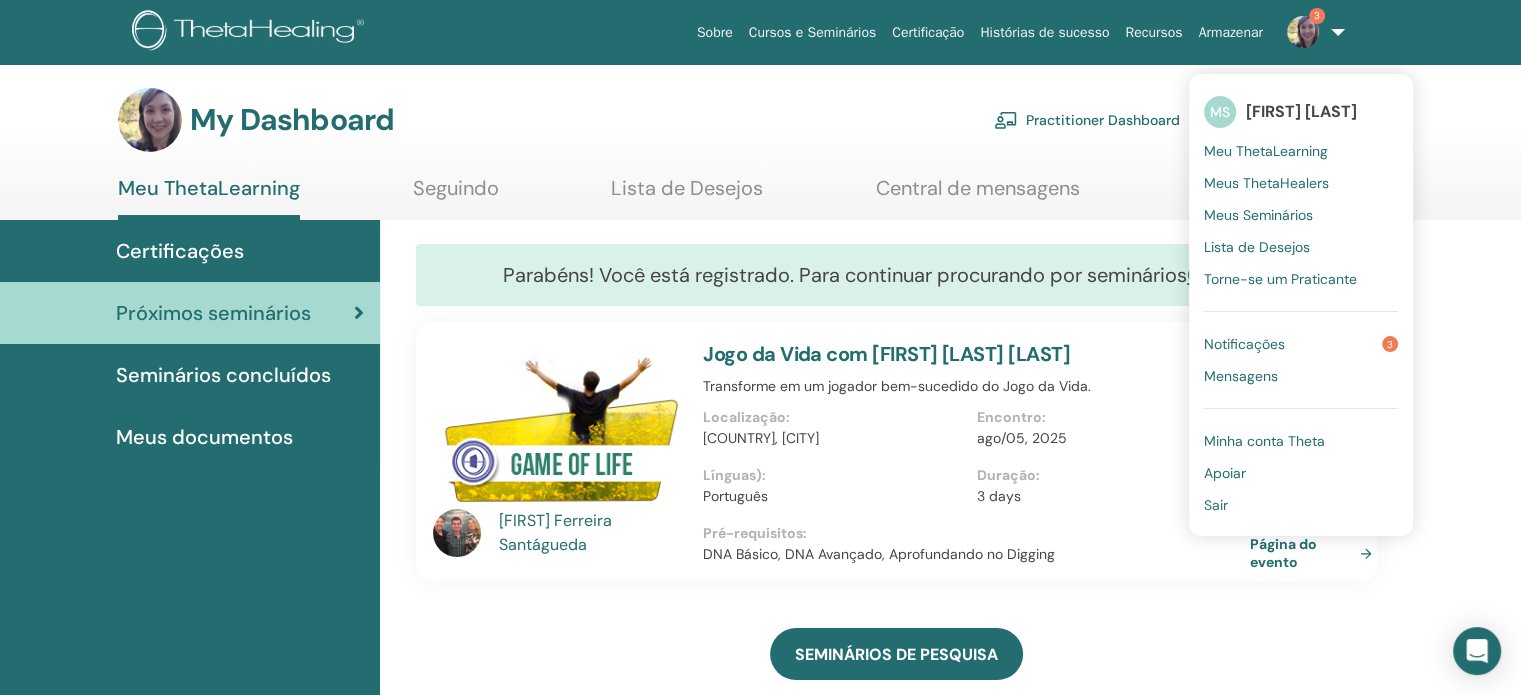 click on "Notificações" at bounding box center [1244, 344] 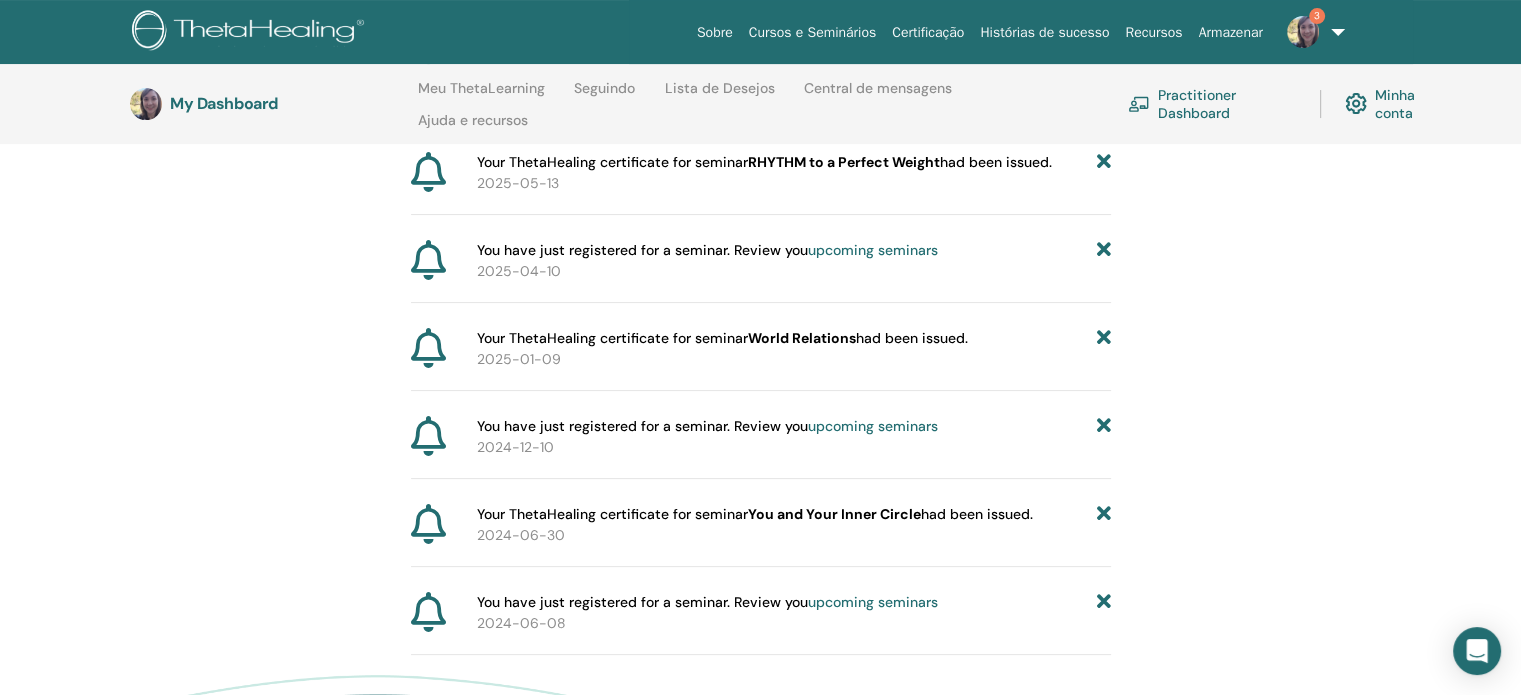 scroll, scrollTop: 0, scrollLeft: 0, axis: both 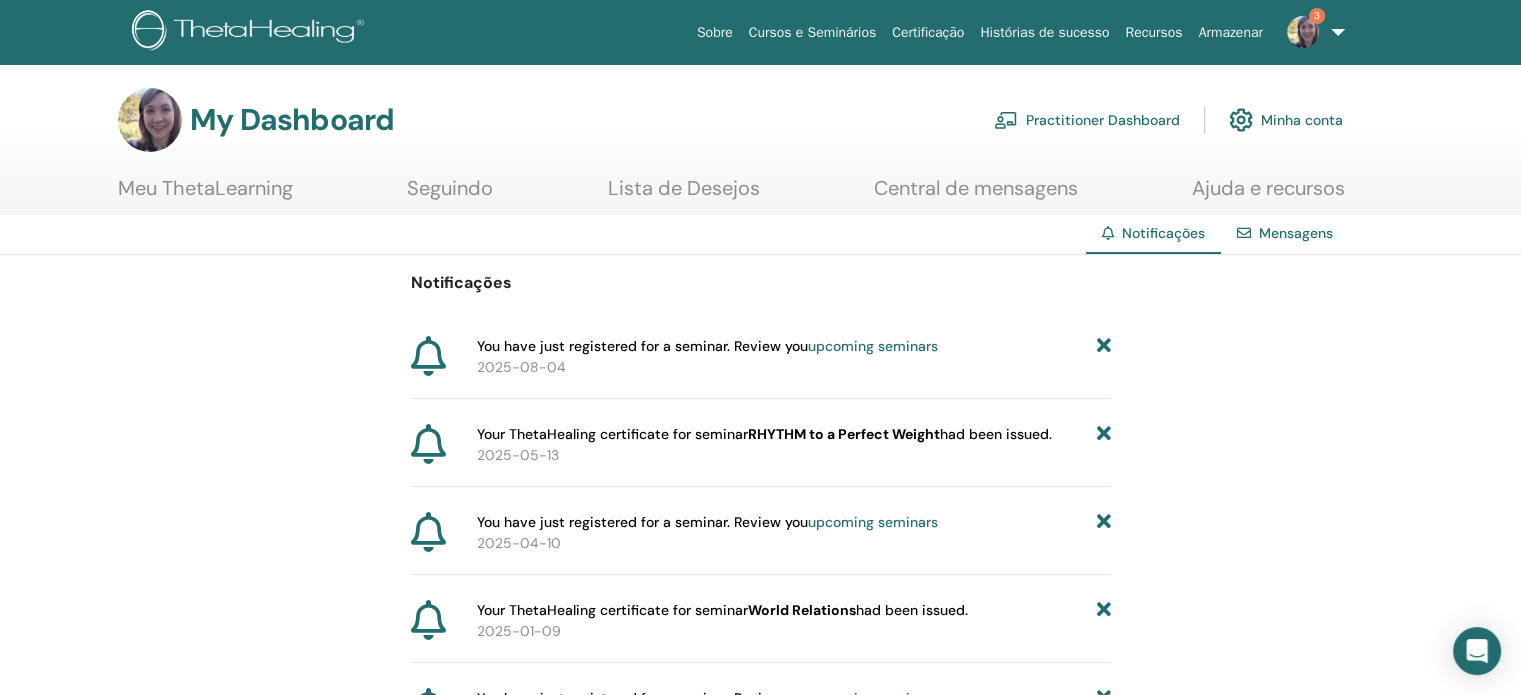 click at bounding box center [1103, 346] 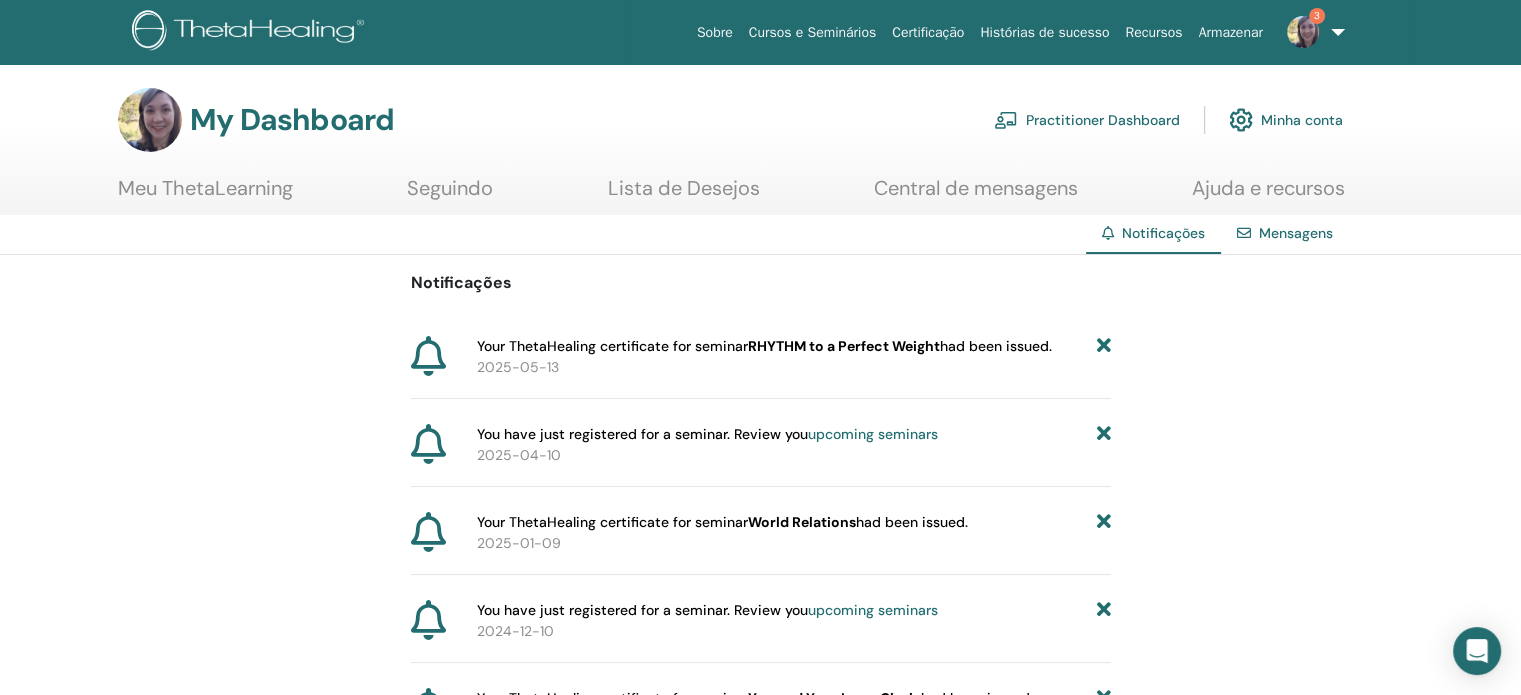 click at bounding box center (1103, 346) 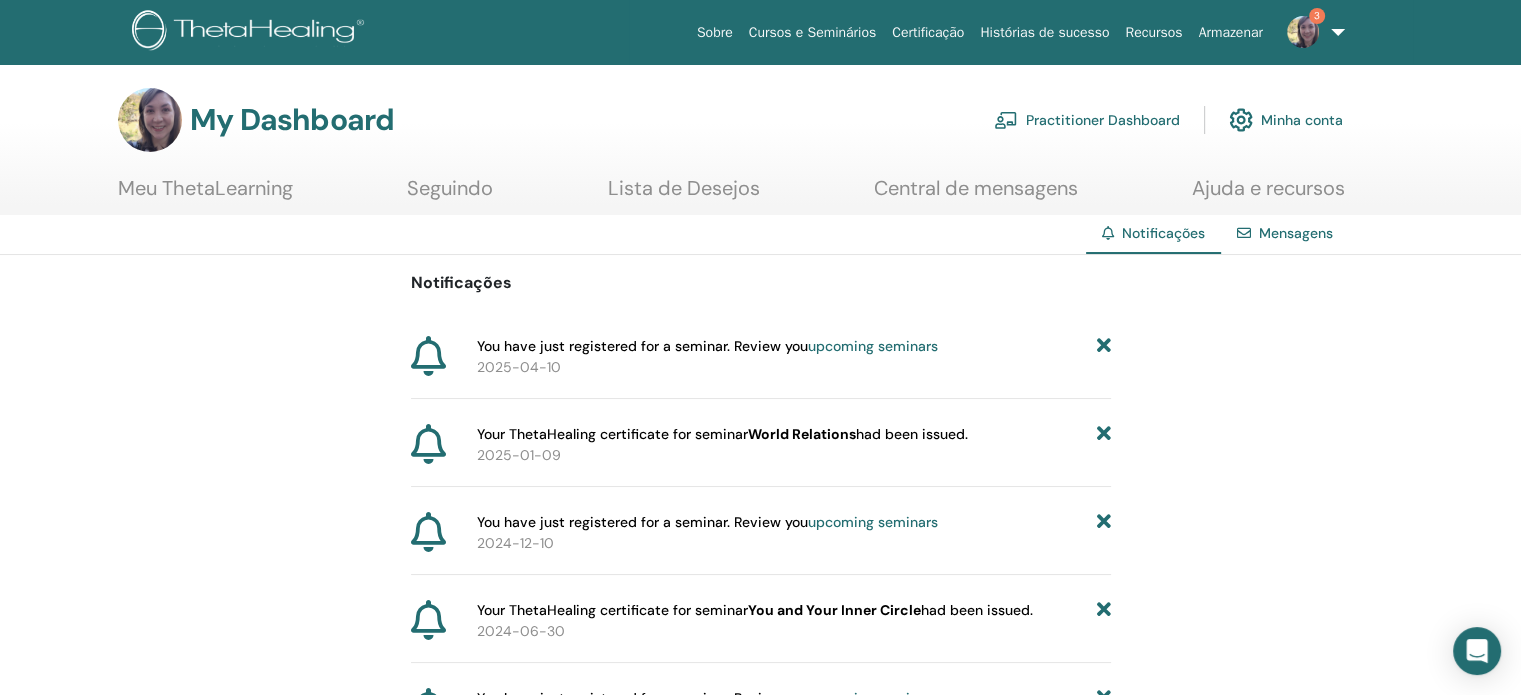 click at bounding box center (1103, 346) 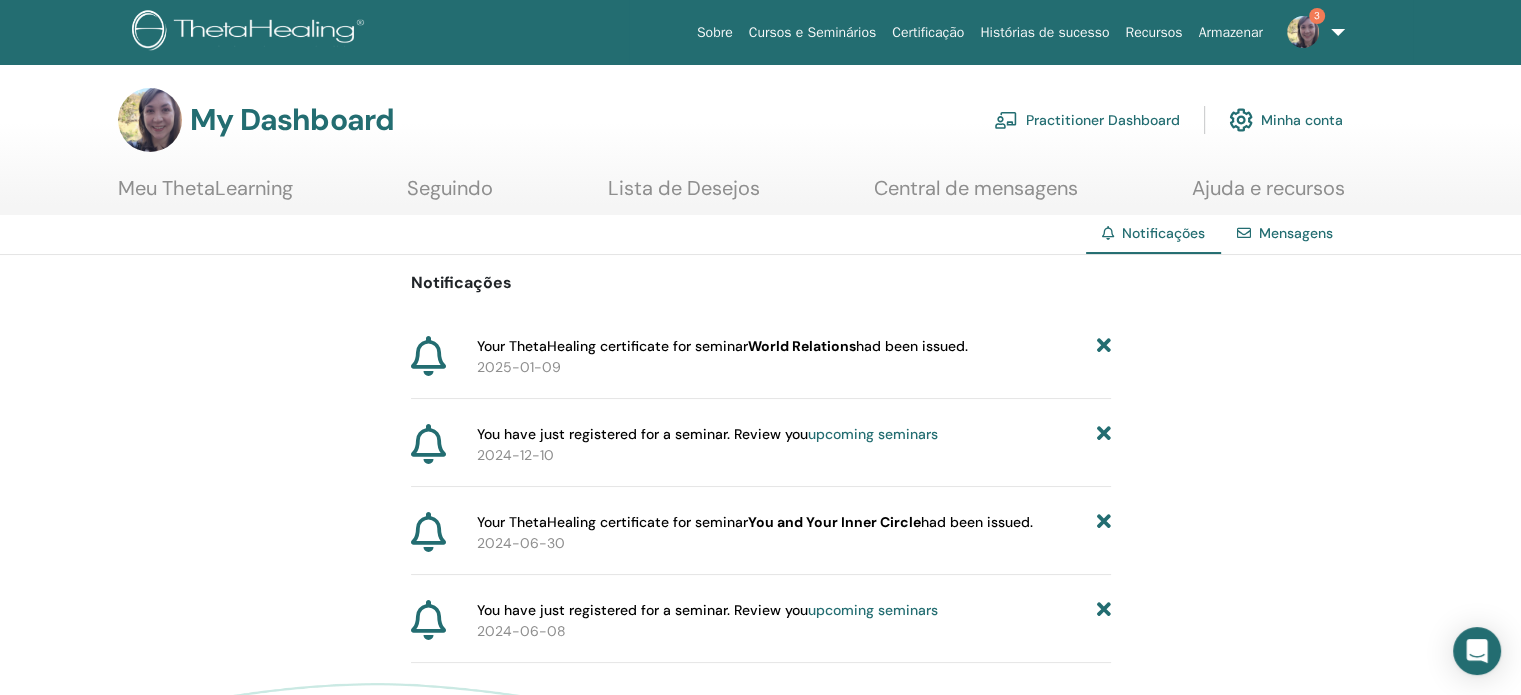 click at bounding box center [1103, 346] 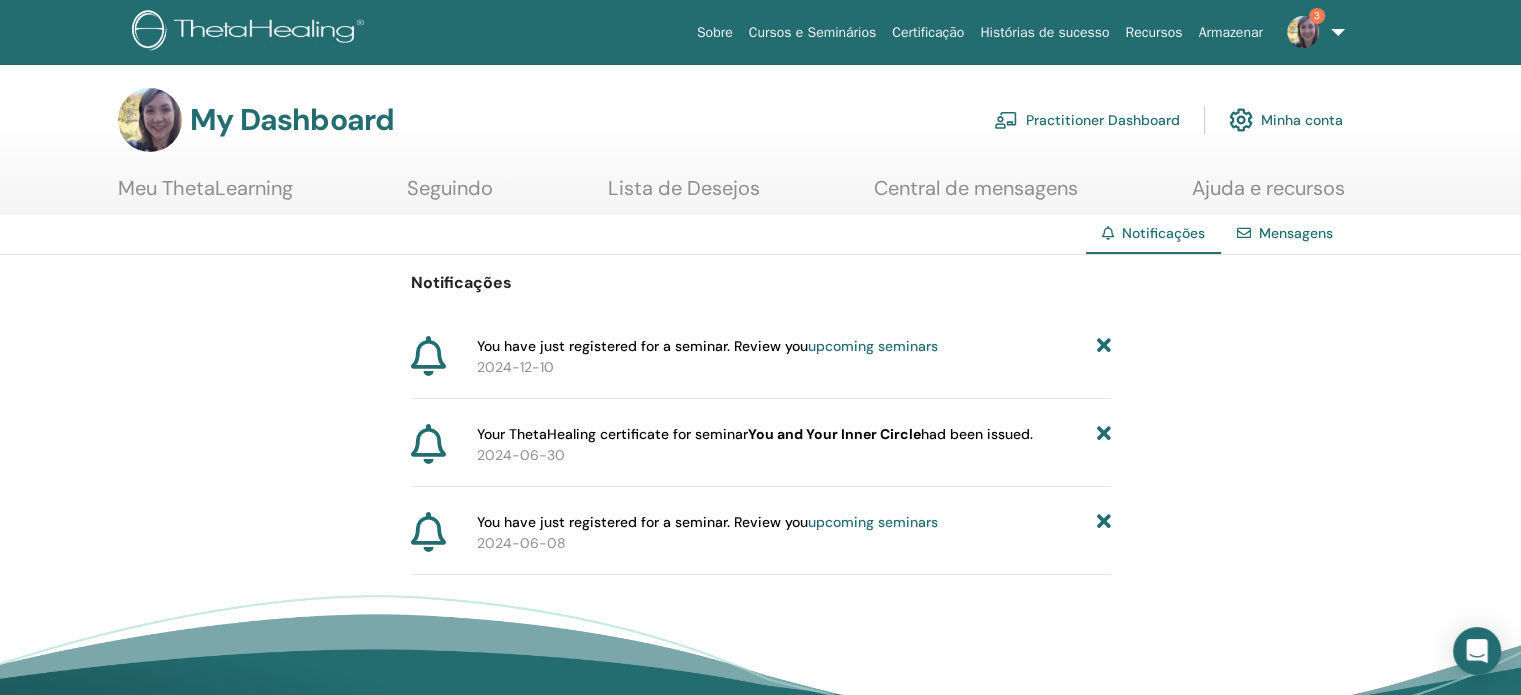 click at bounding box center [1103, 346] 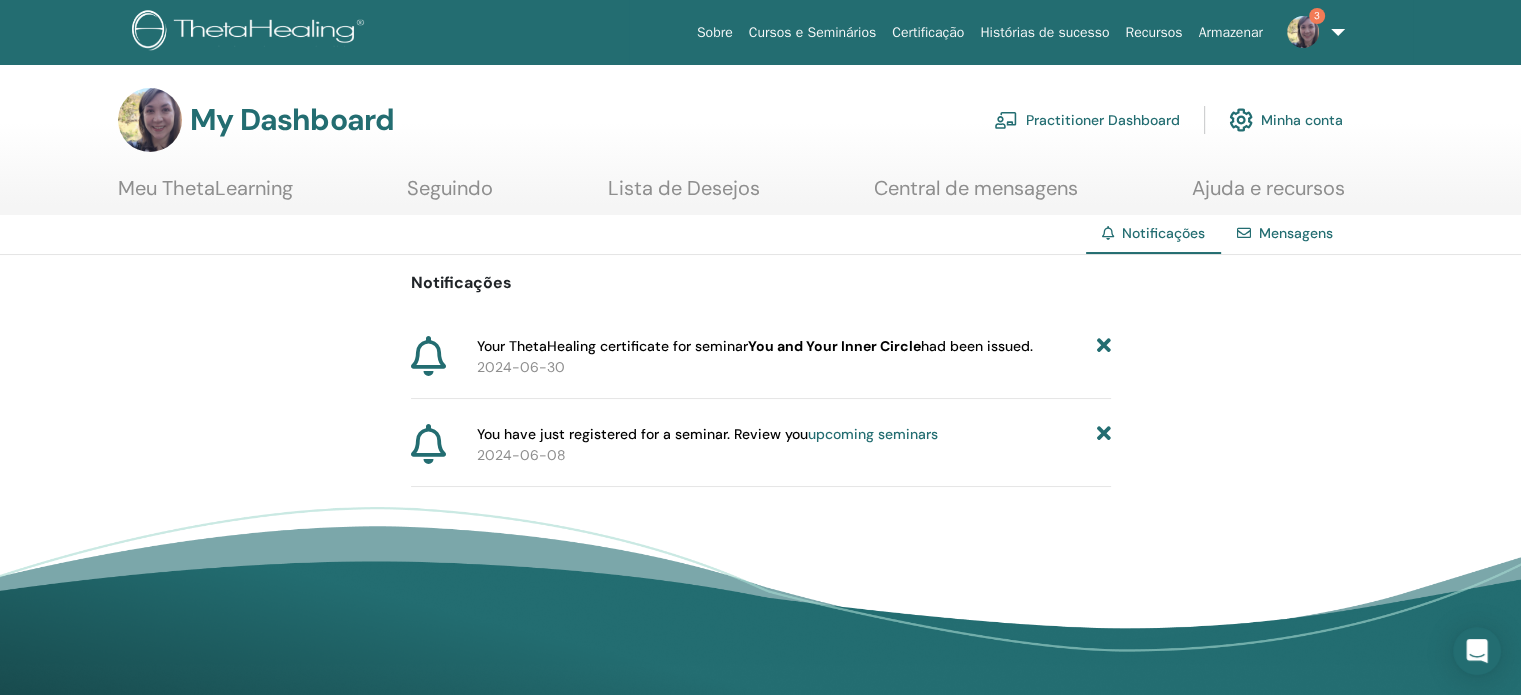 click at bounding box center [1103, 346] 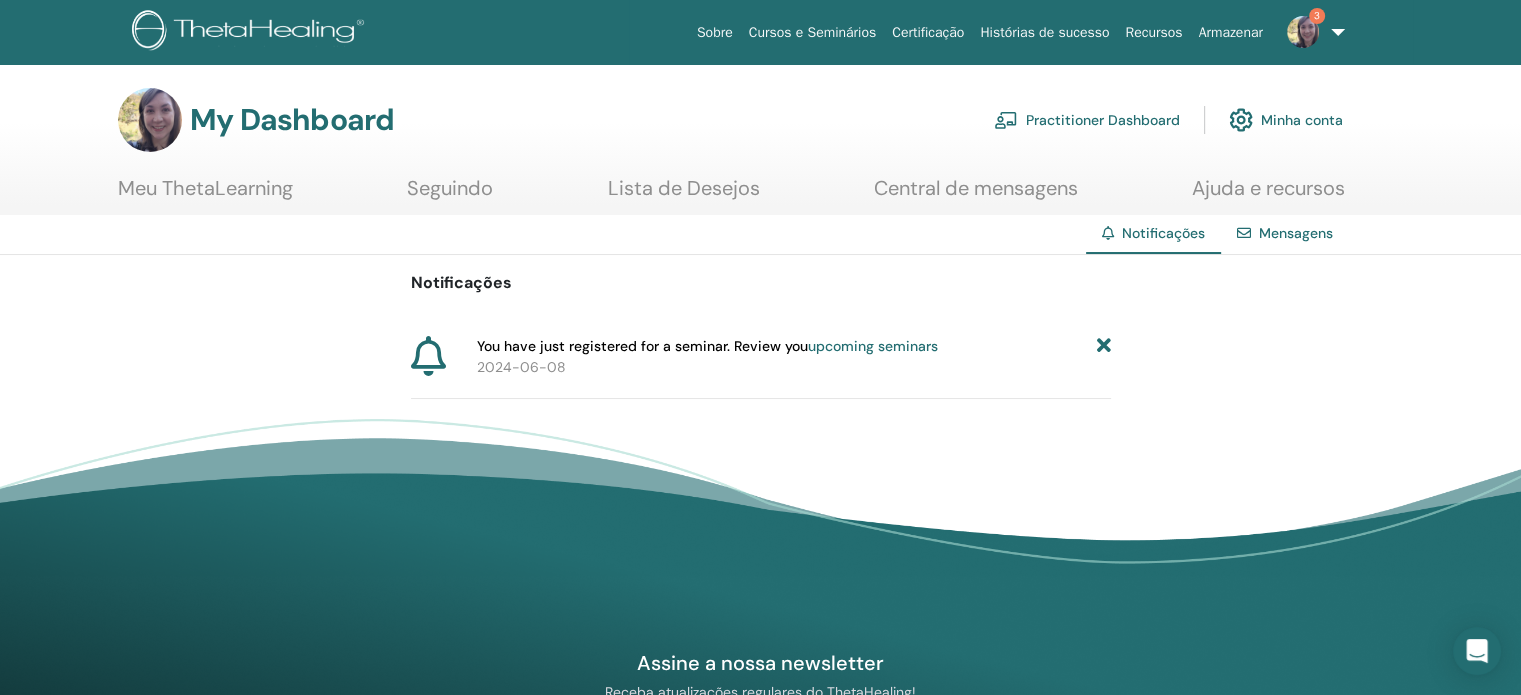 click at bounding box center [1103, 346] 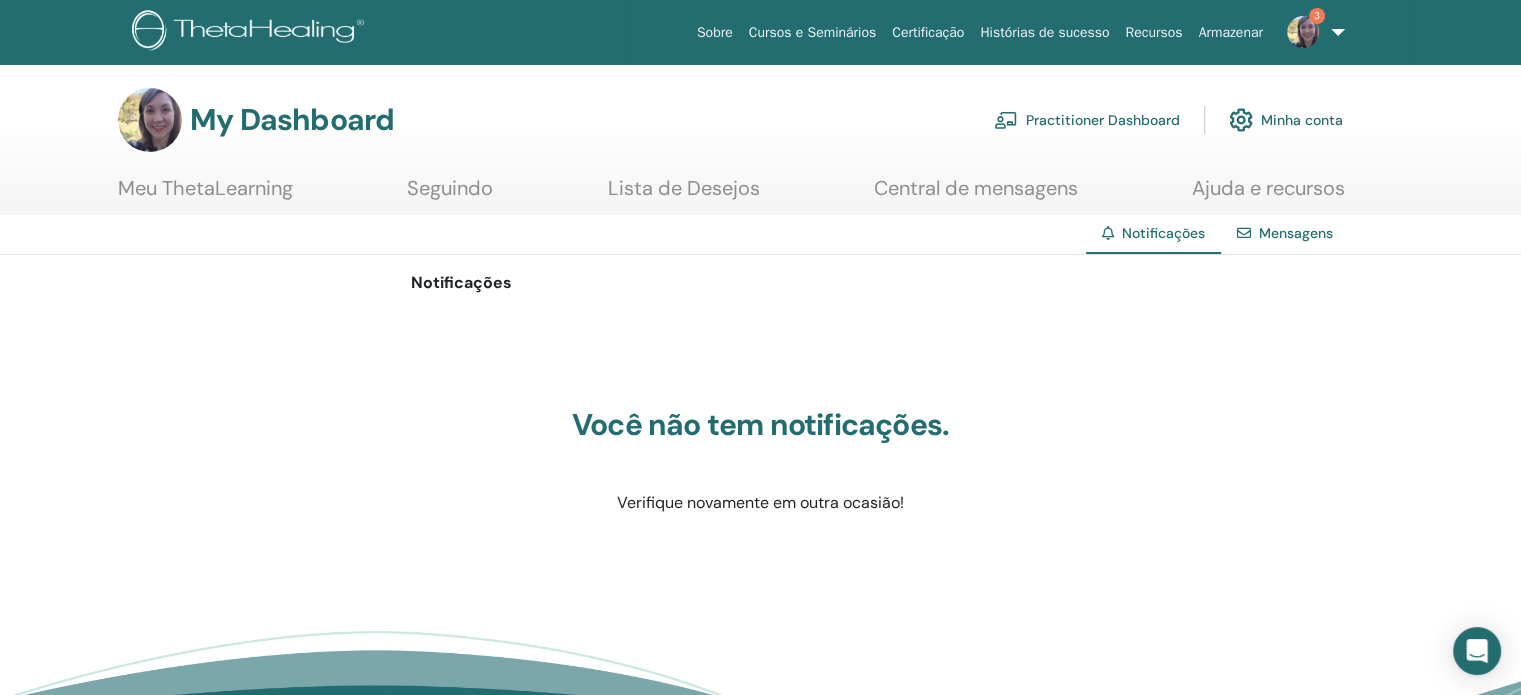 click at bounding box center [1303, 32] 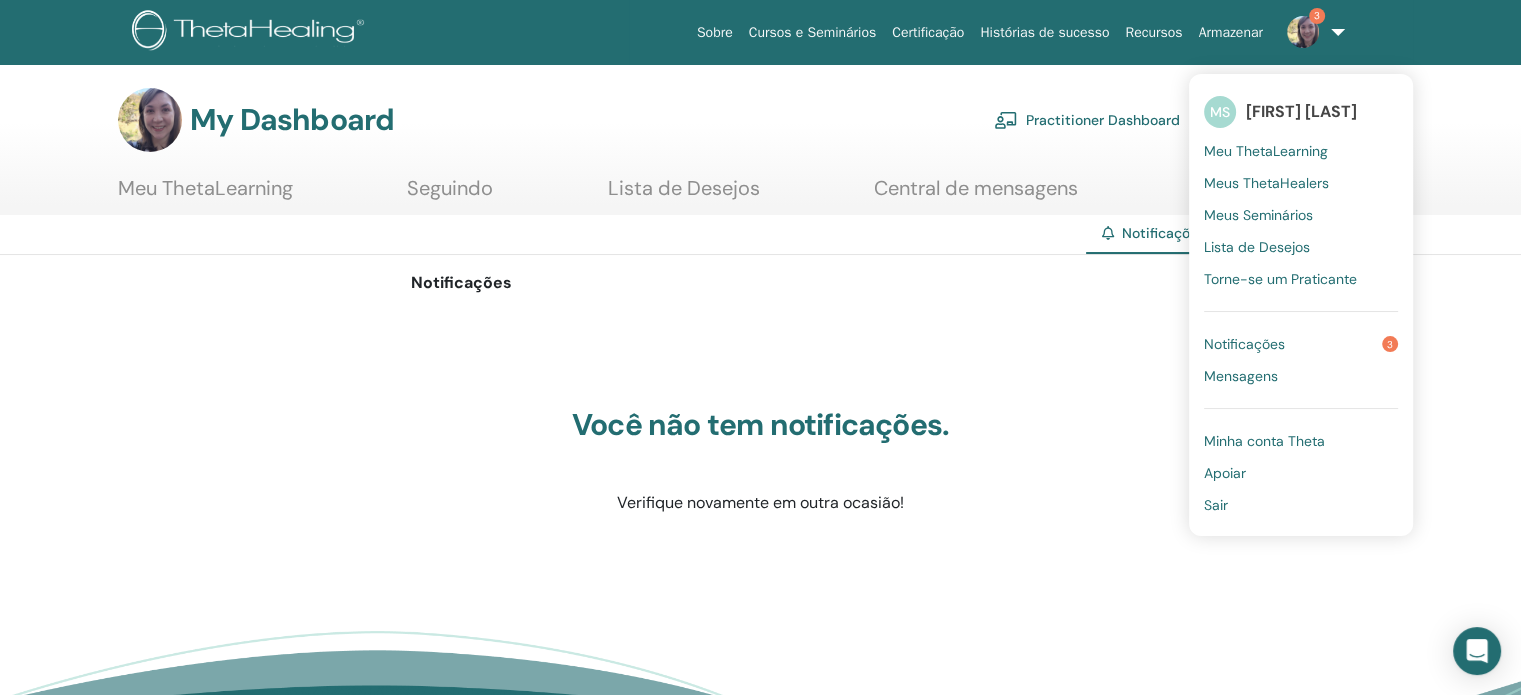click on "Notificações" at bounding box center (1244, 344) 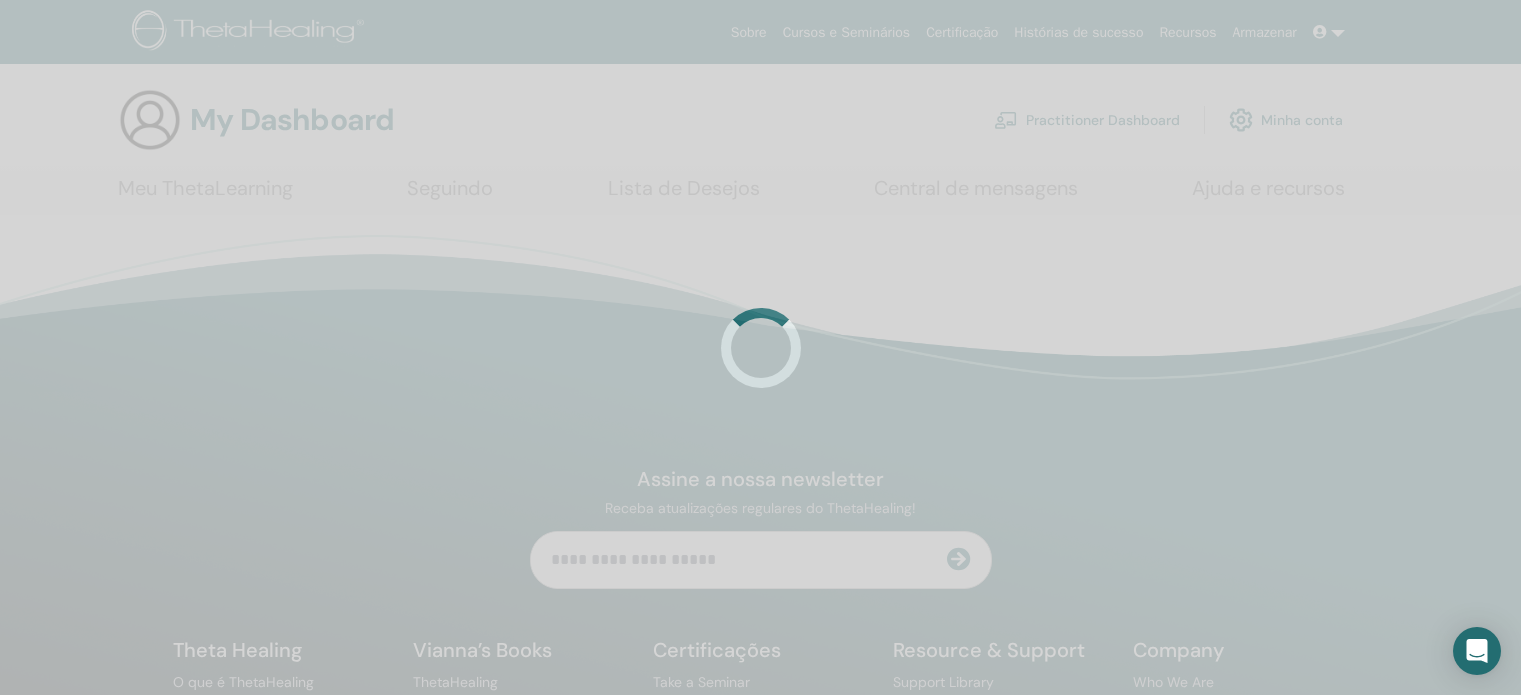 scroll, scrollTop: 0, scrollLeft: 0, axis: both 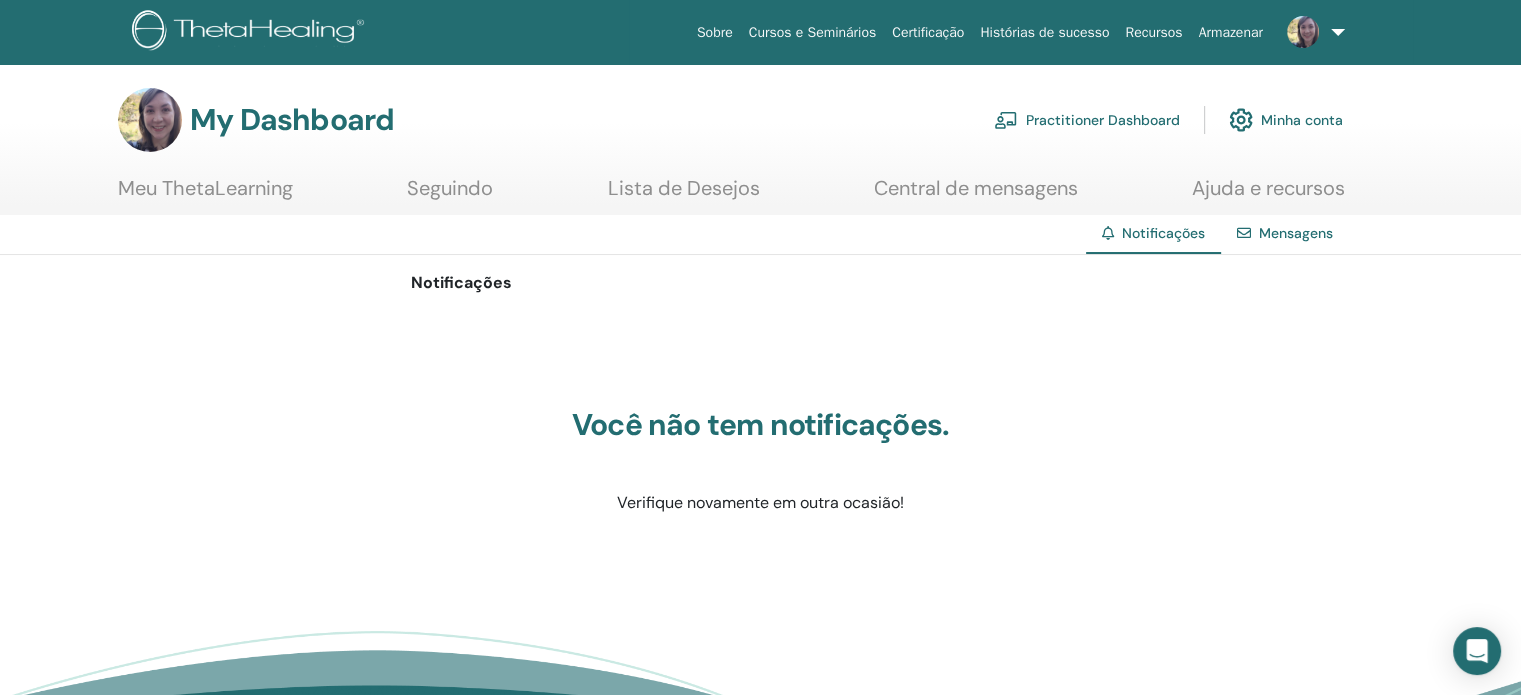 click on "Mensagens" at bounding box center [1296, 233] 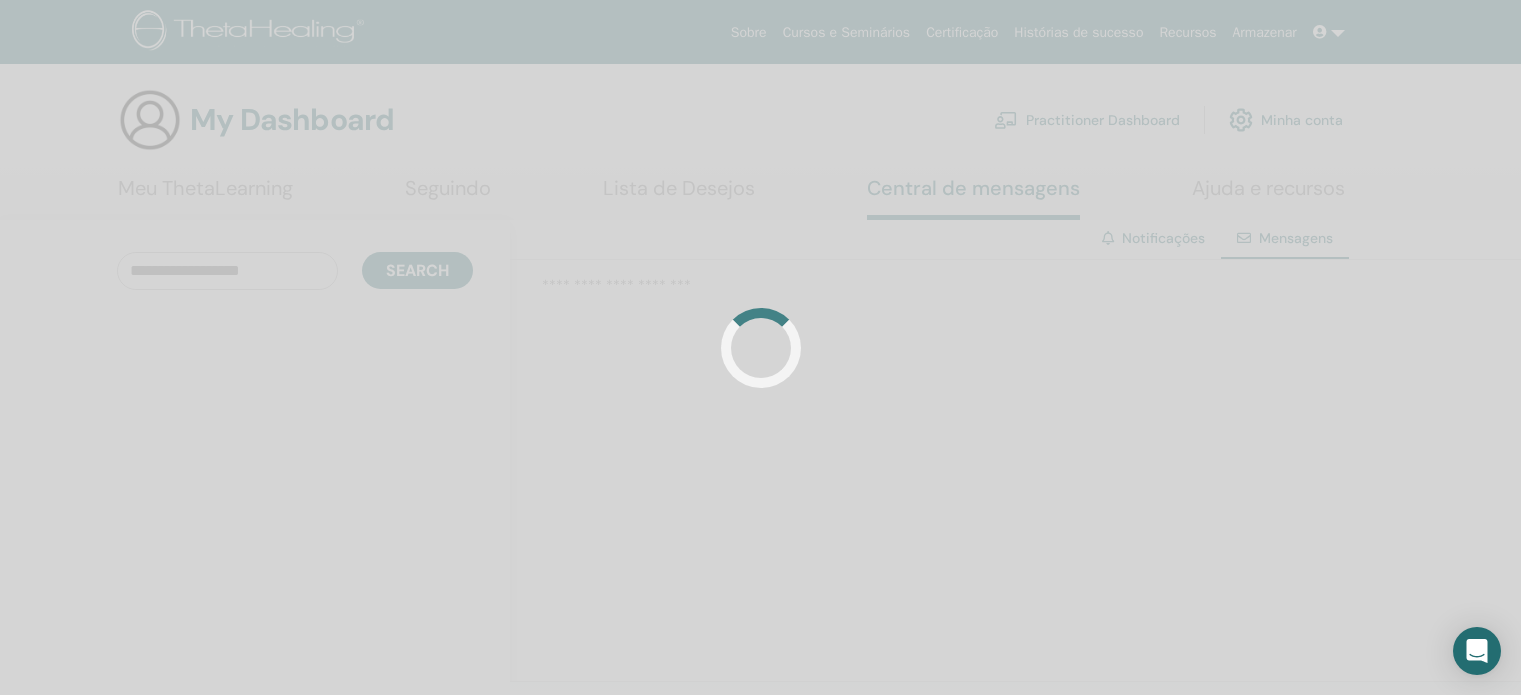scroll, scrollTop: 0, scrollLeft: 0, axis: both 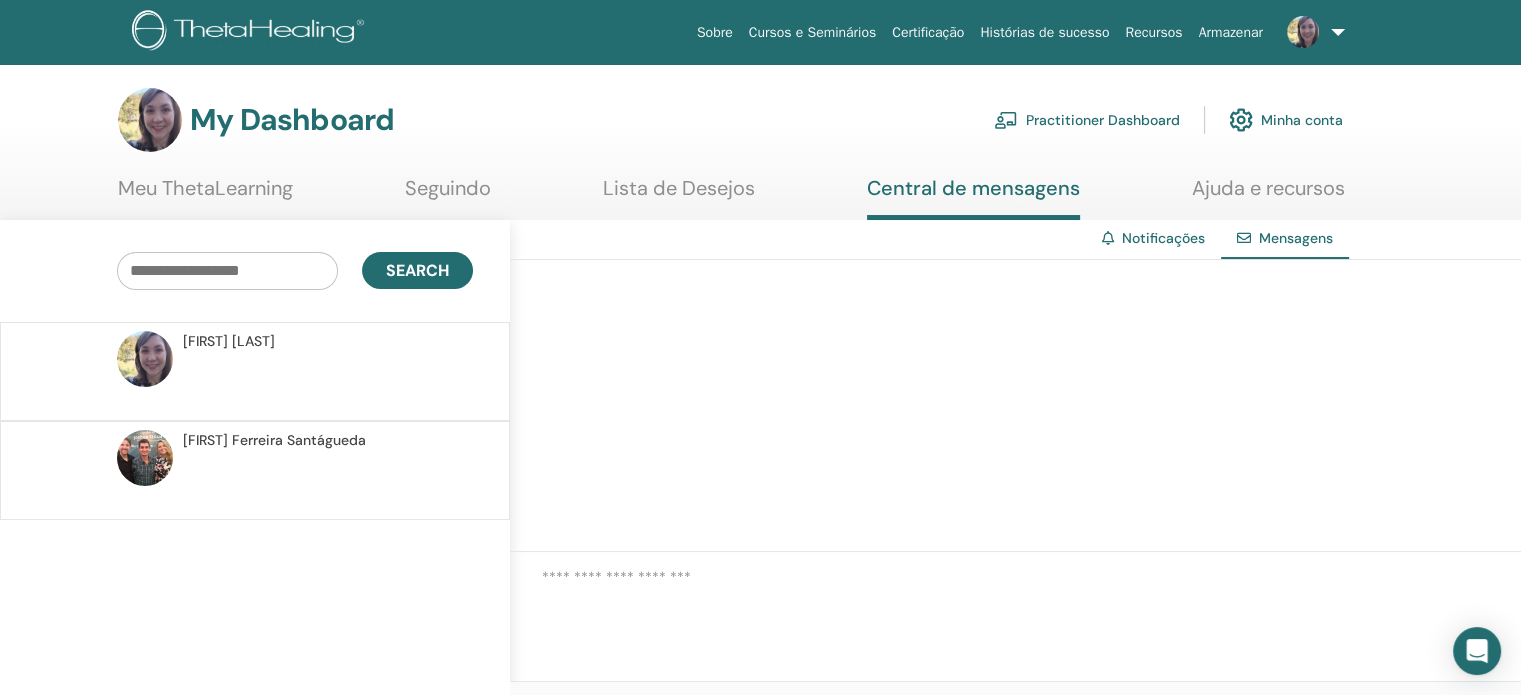 click on "[FIRST]   [LAST]" at bounding box center [274, 440] 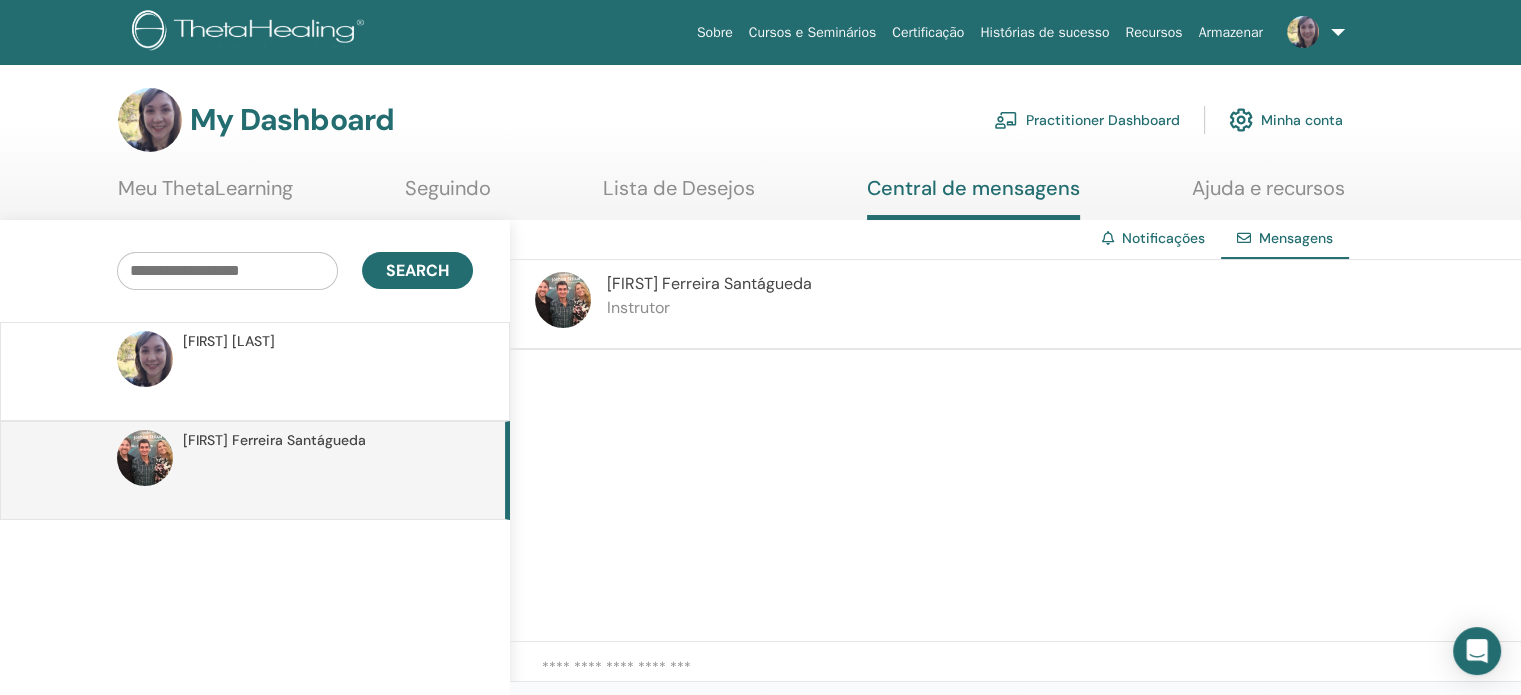 click at bounding box center (563, 300) 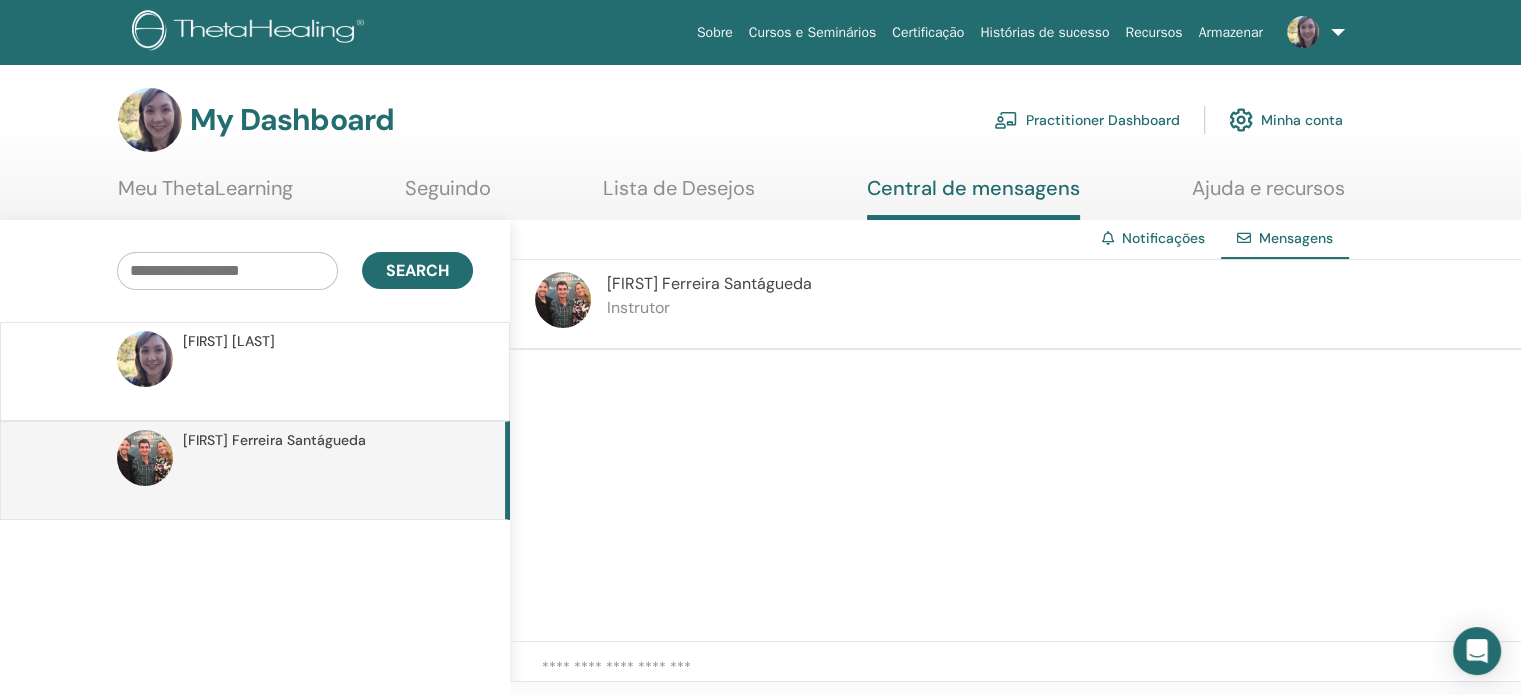 click on "Notificações" at bounding box center (1163, 238) 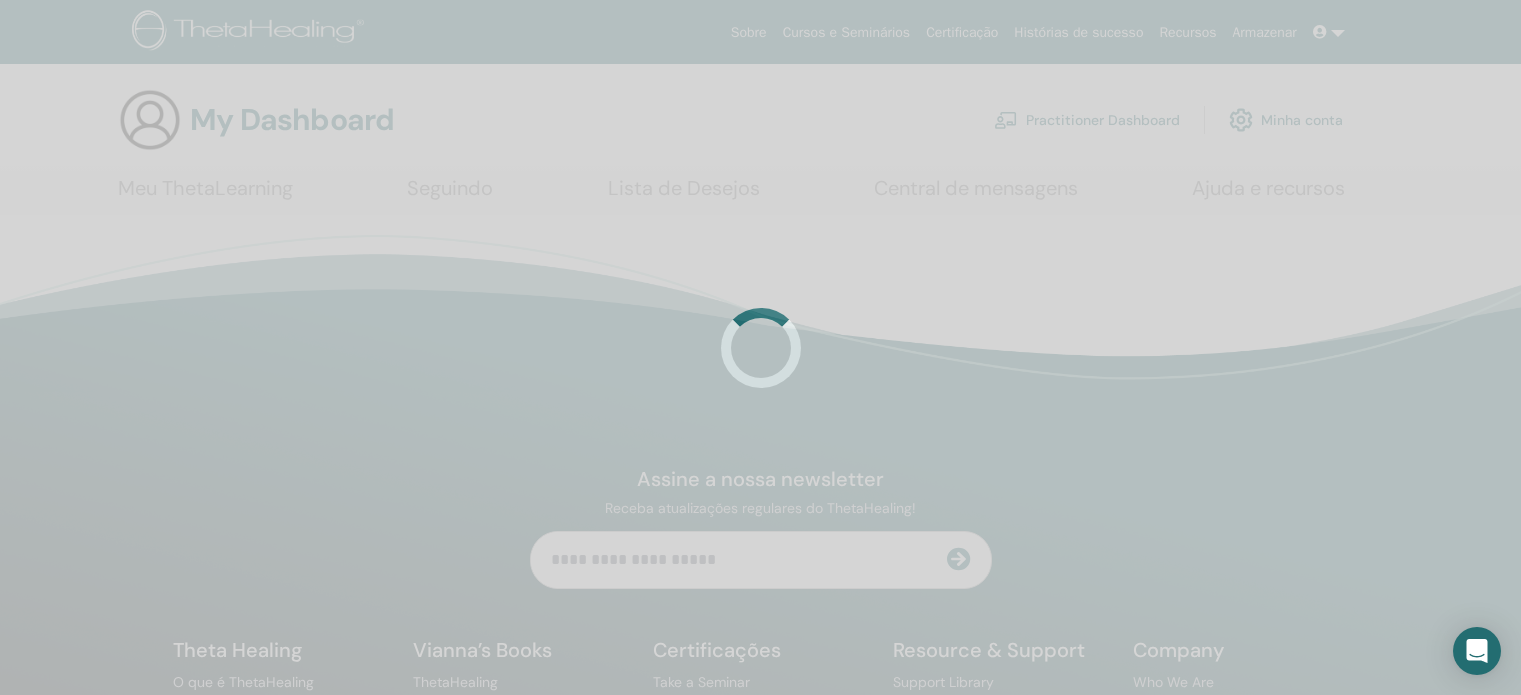 scroll, scrollTop: 0, scrollLeft: 0, axis: both 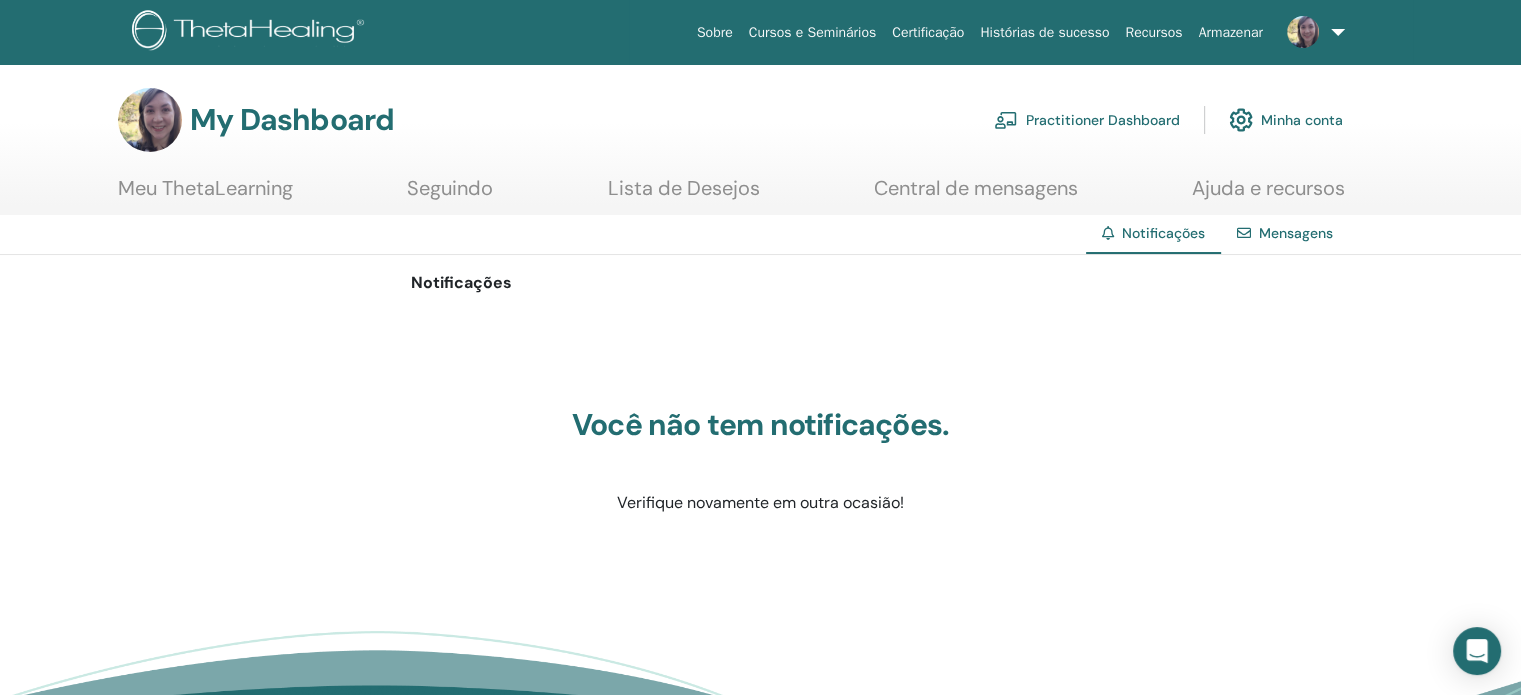 click on "Meu ThetaLearning" at bounding box center [205, 195] 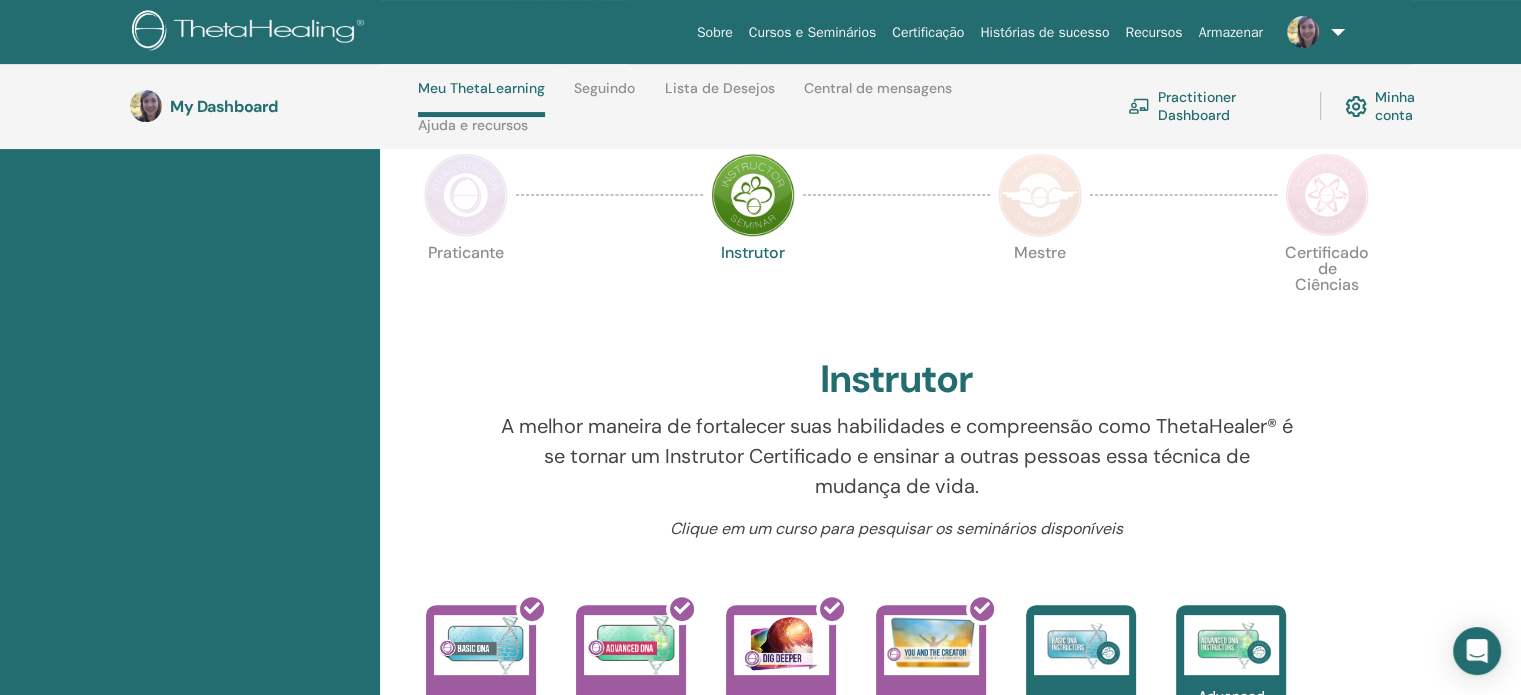 scroll, scrollTop: 0, scrollLeft: 0, axis: both 